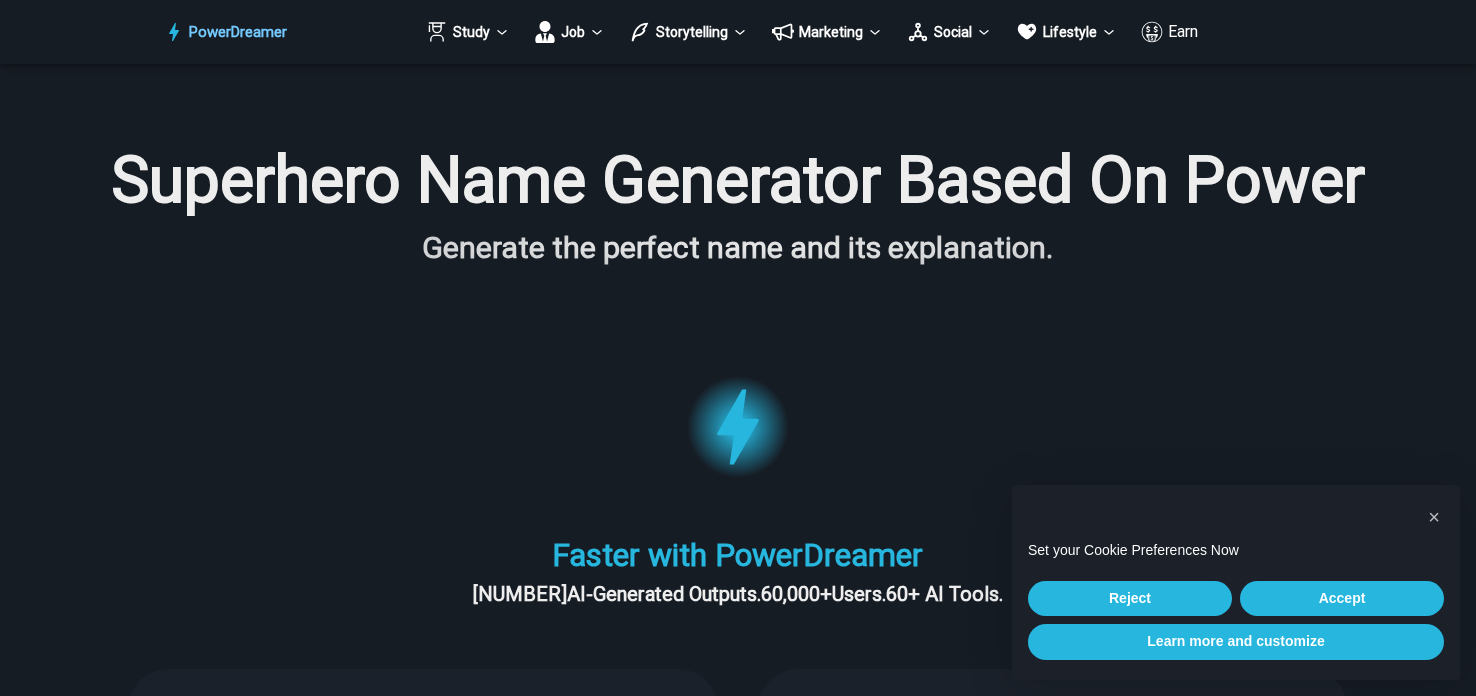 scroll, scrollTop: 0, scrollLeft: 0, axis: both 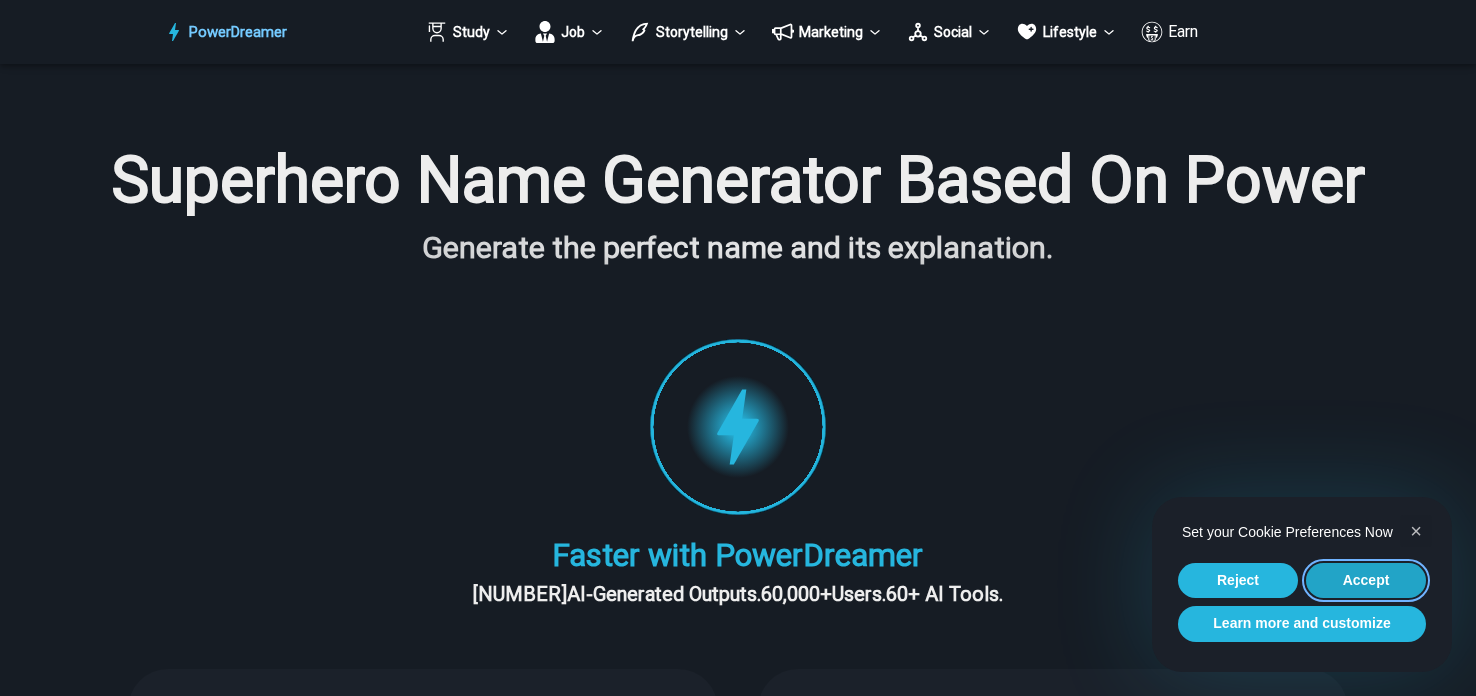 click on "Accept" at bounding box center [1366, 581] 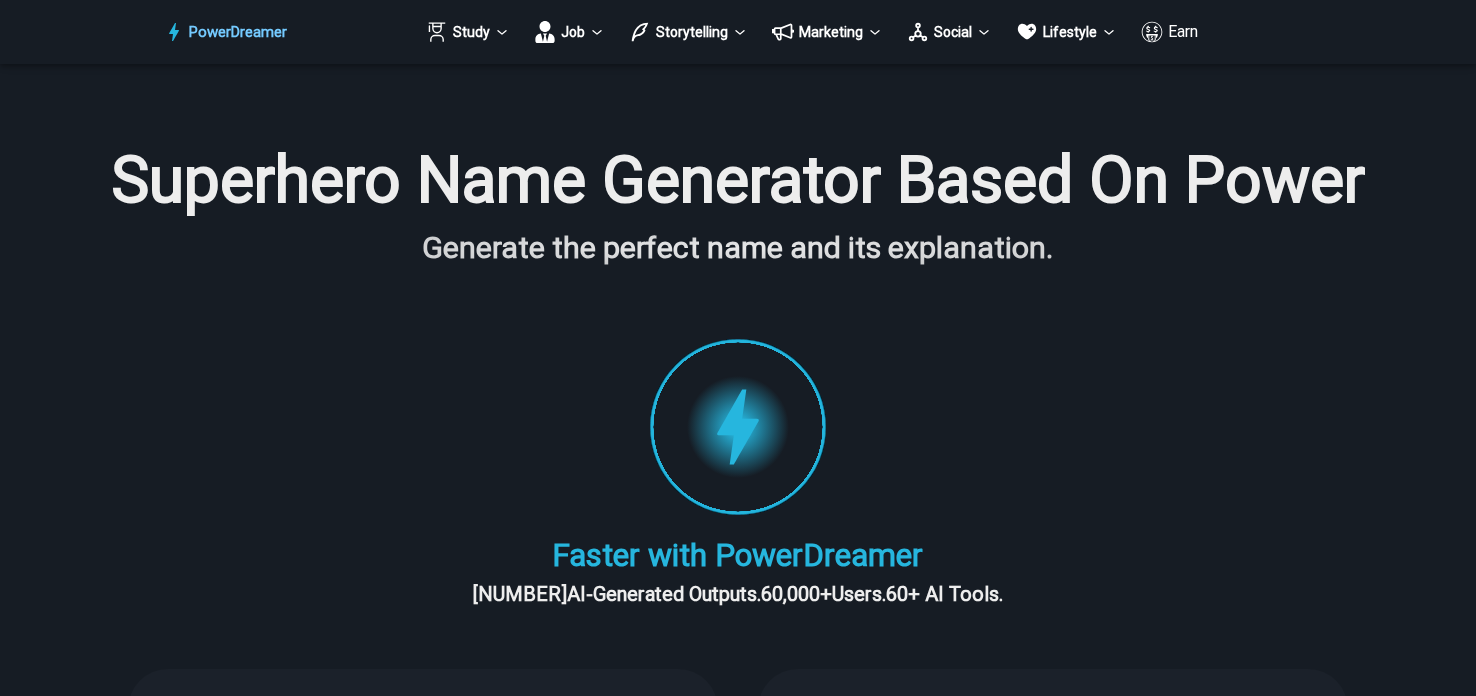 scroll, scrollTop: 0, scrollLeft: 0, axis: both 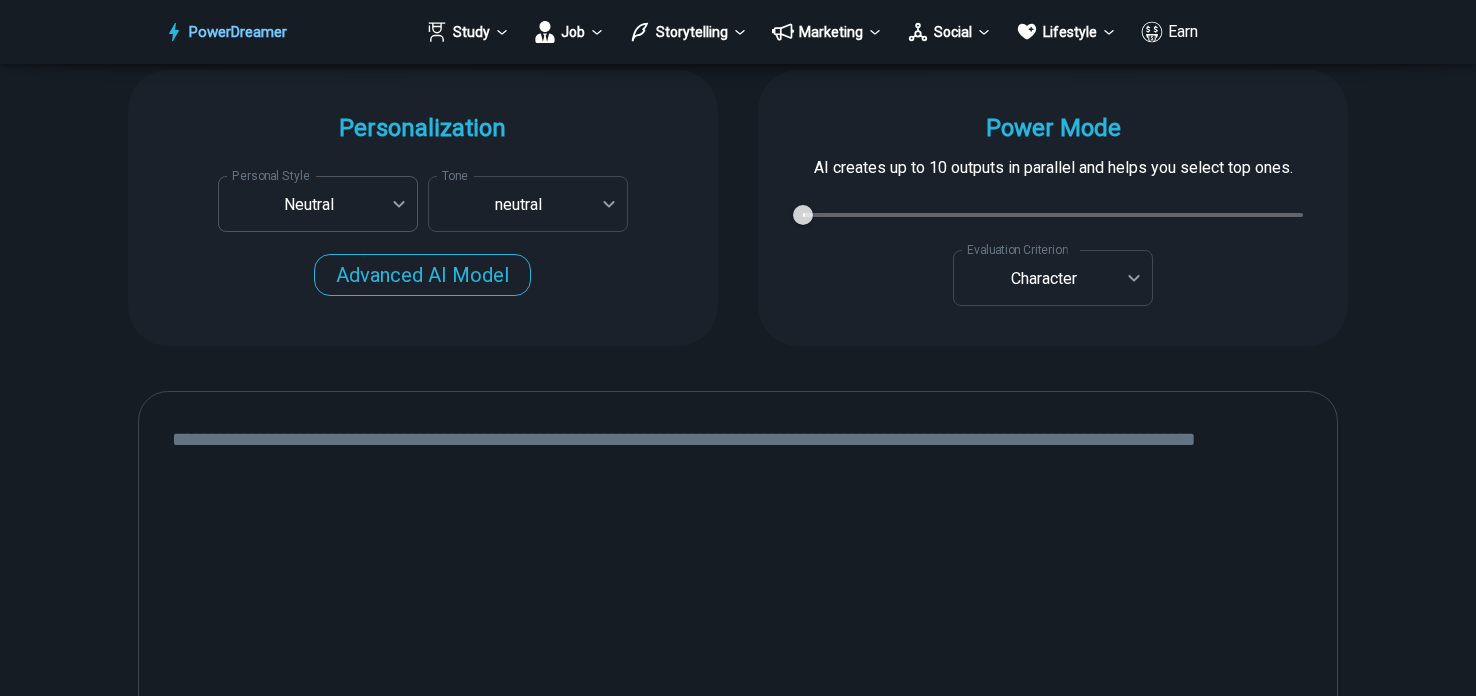 click on "**********" at bounding box center [738, 1349] 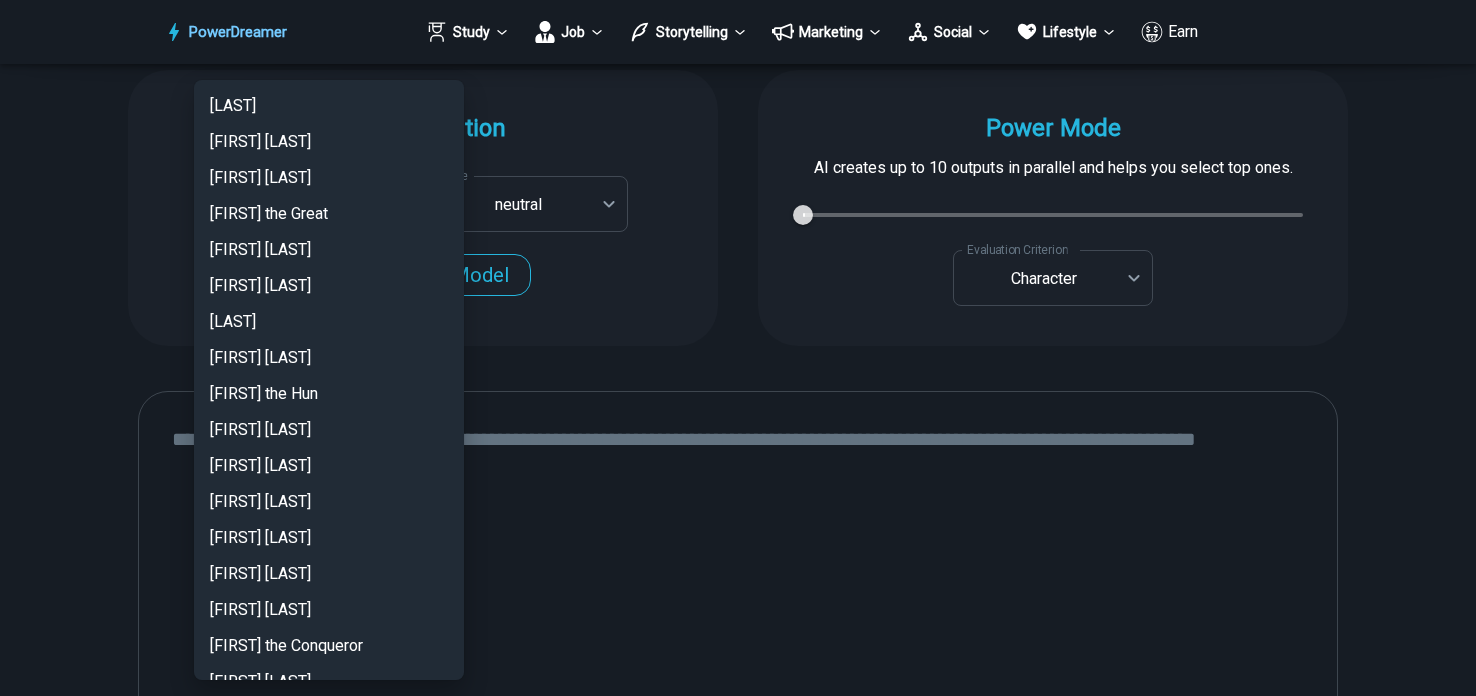 scroll, scrollTop: 2605, scrollLeft: 0, axis: vertical 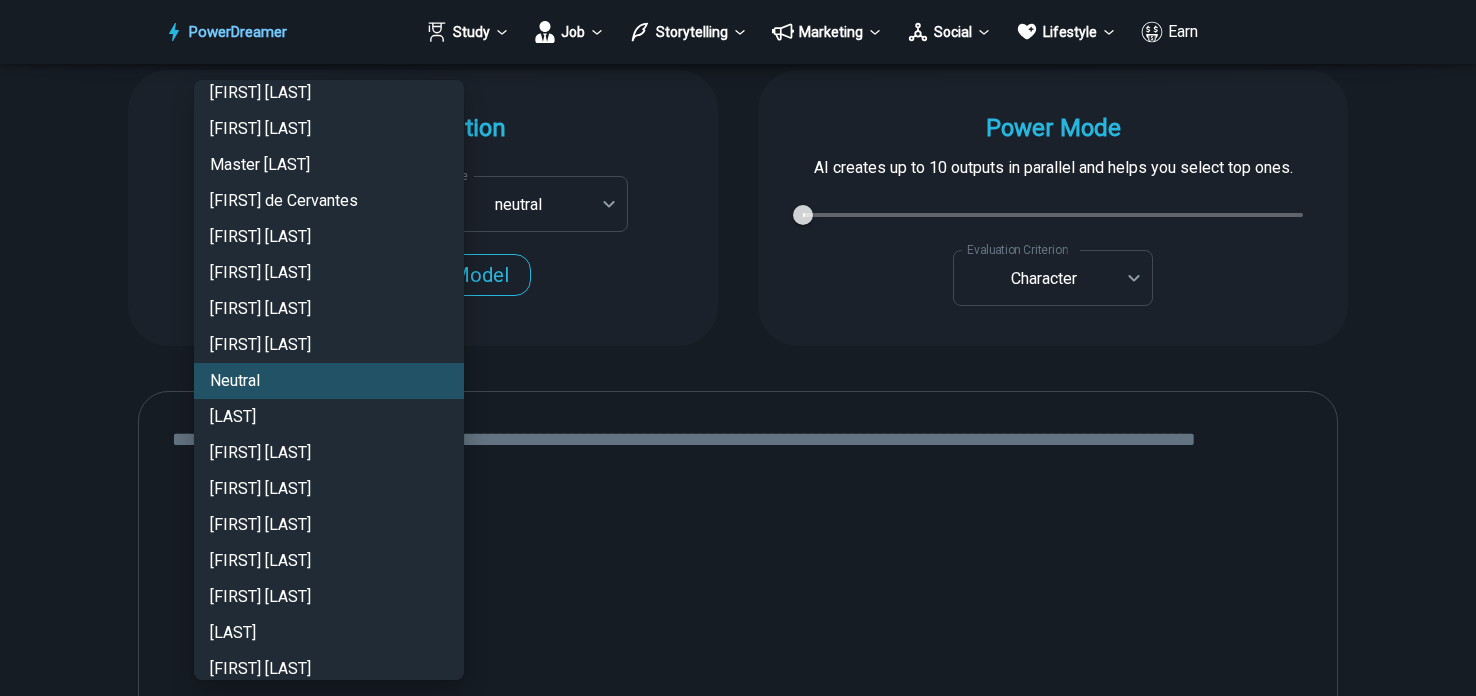 type 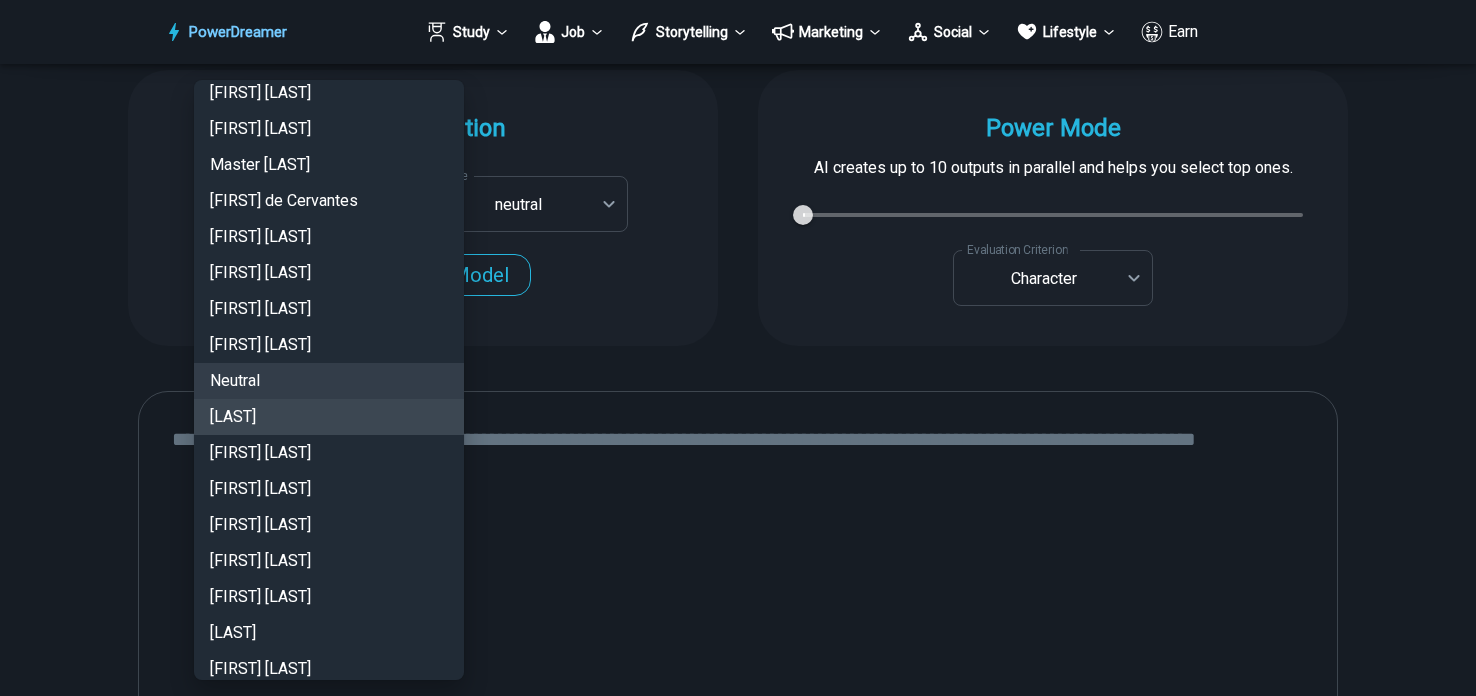 type 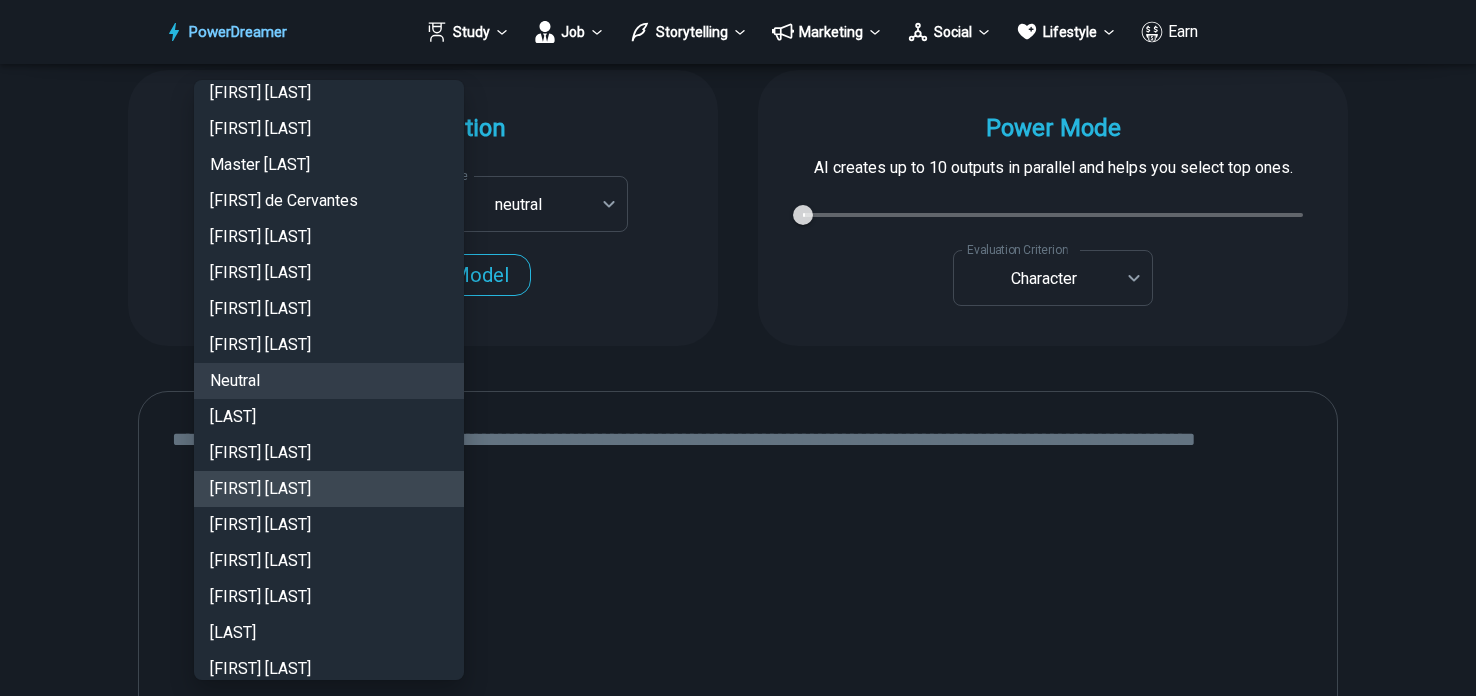 type 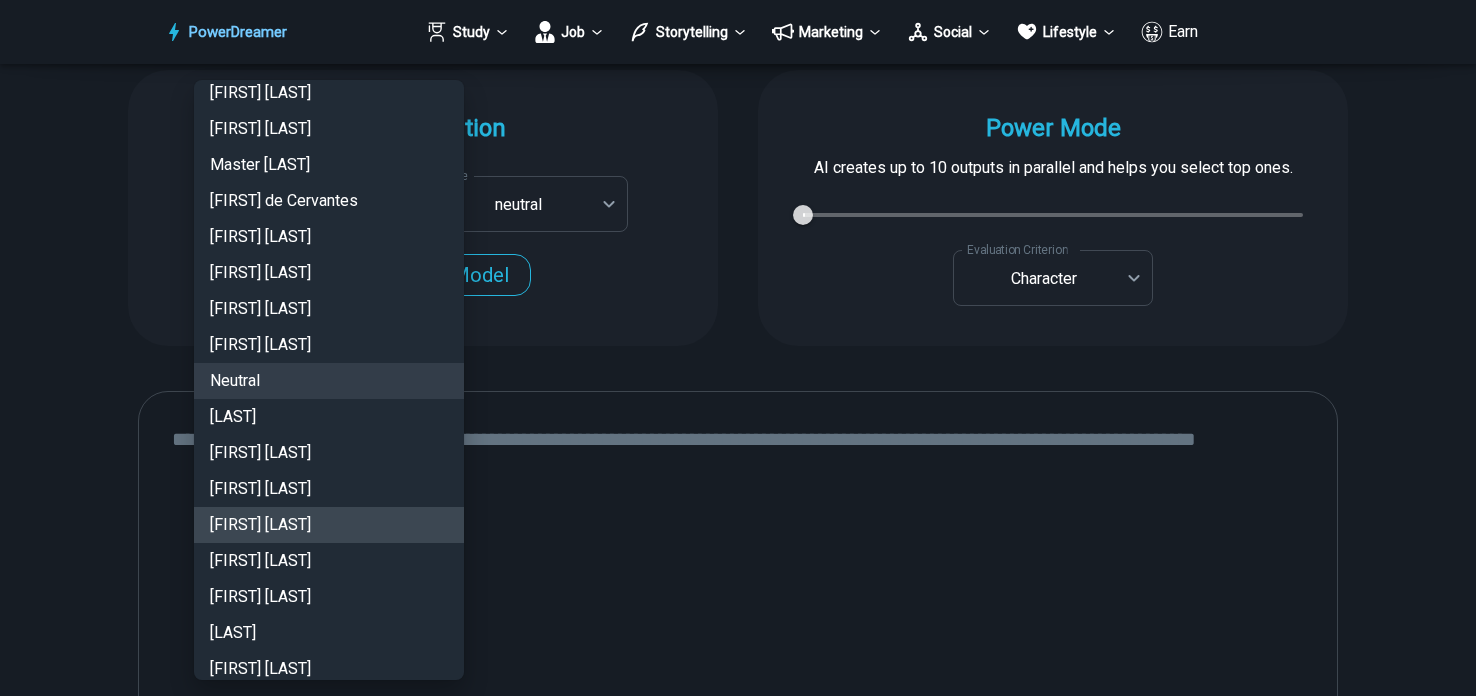 type 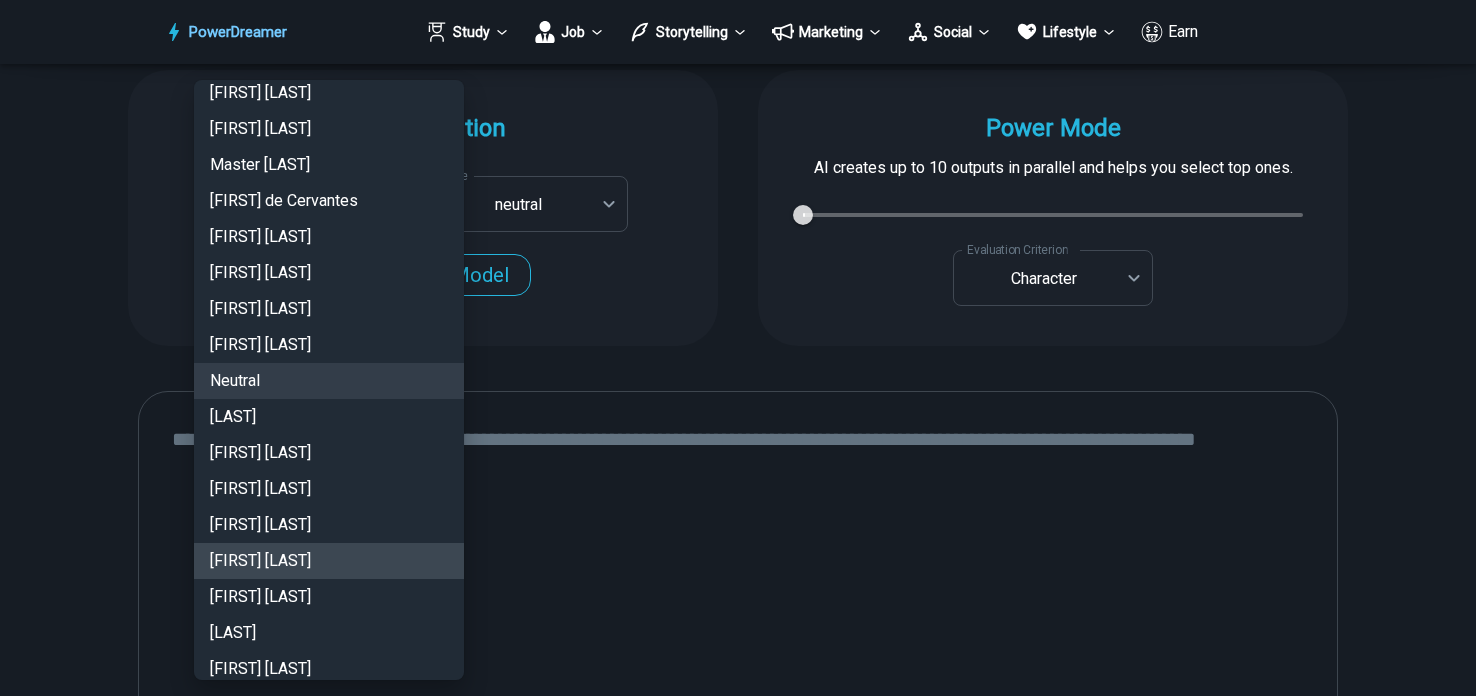 type 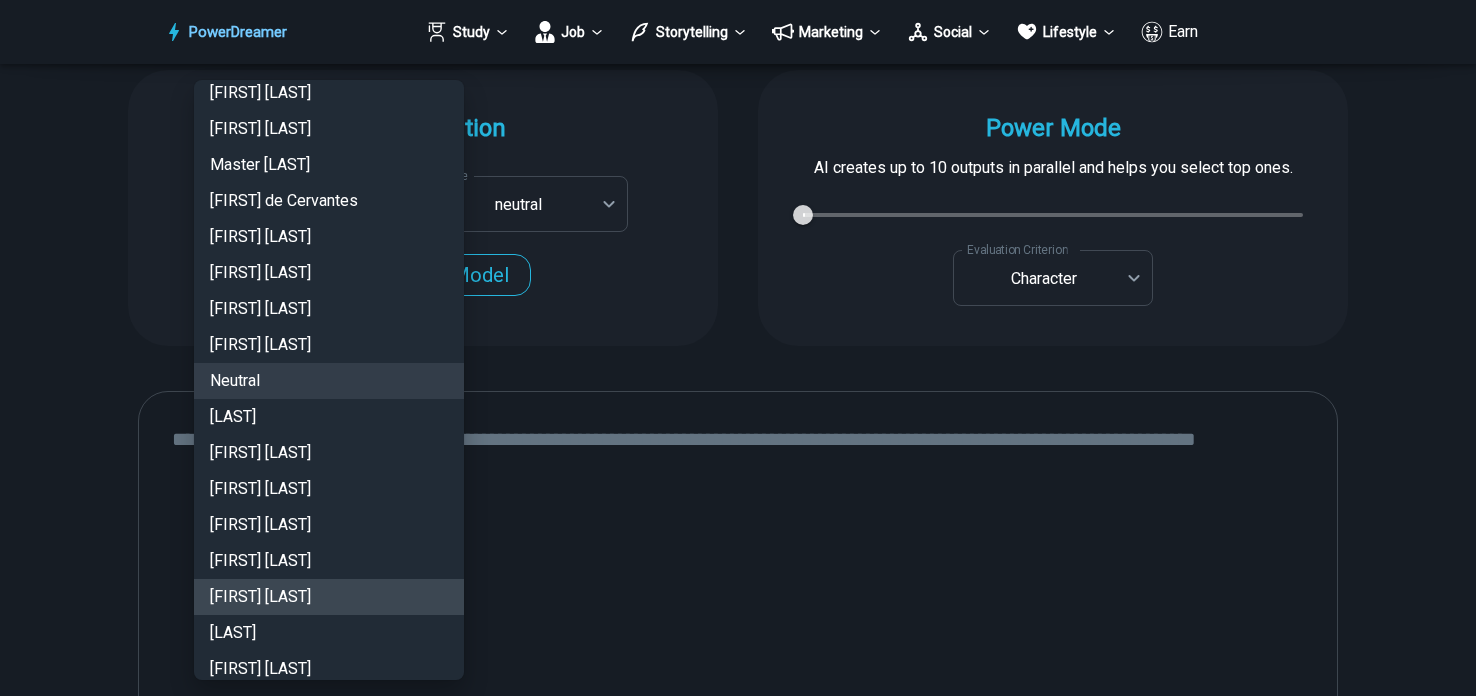 type 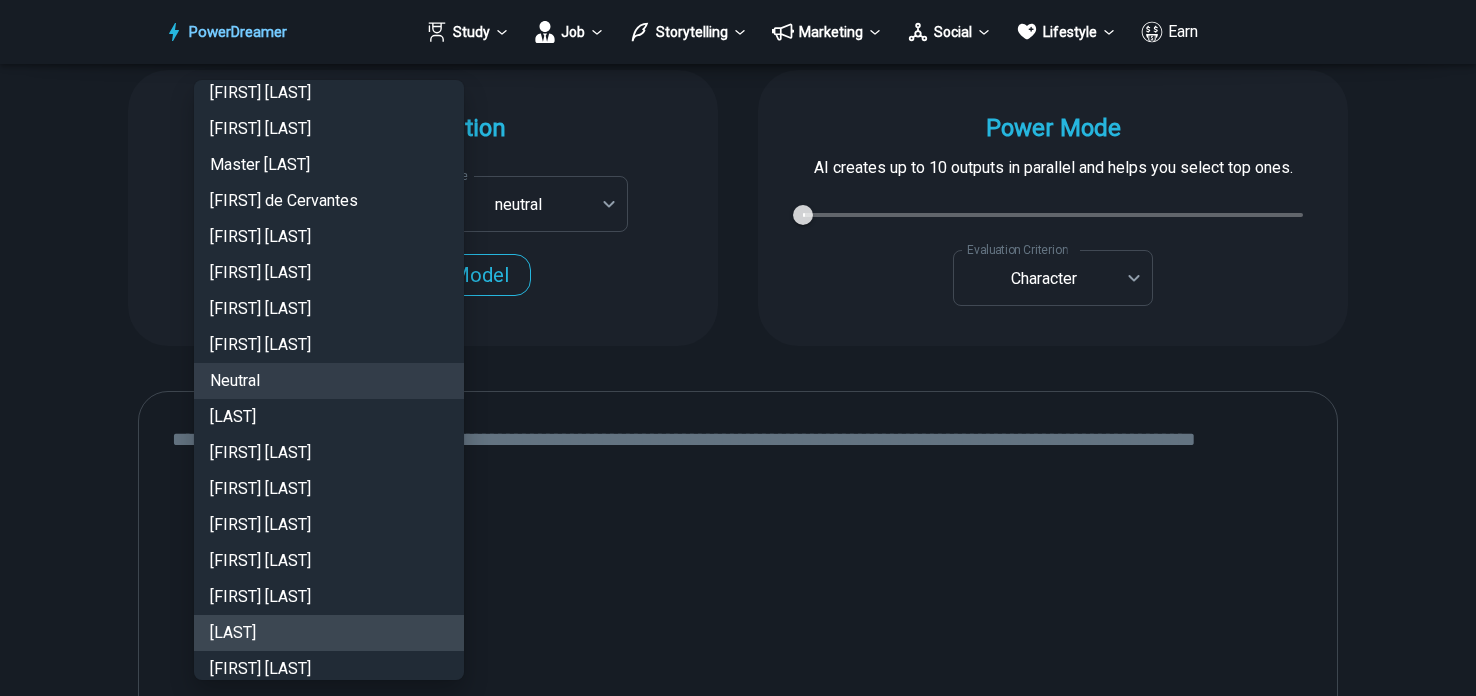 type 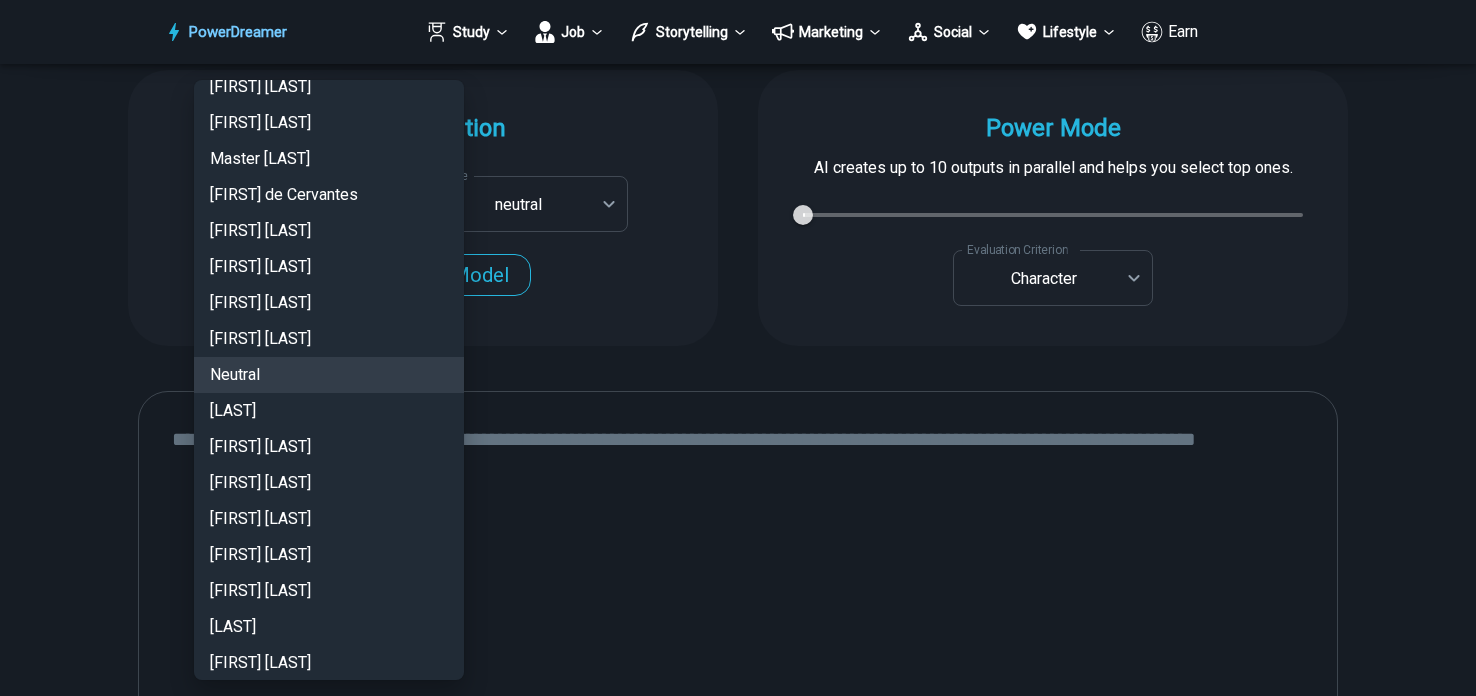 type 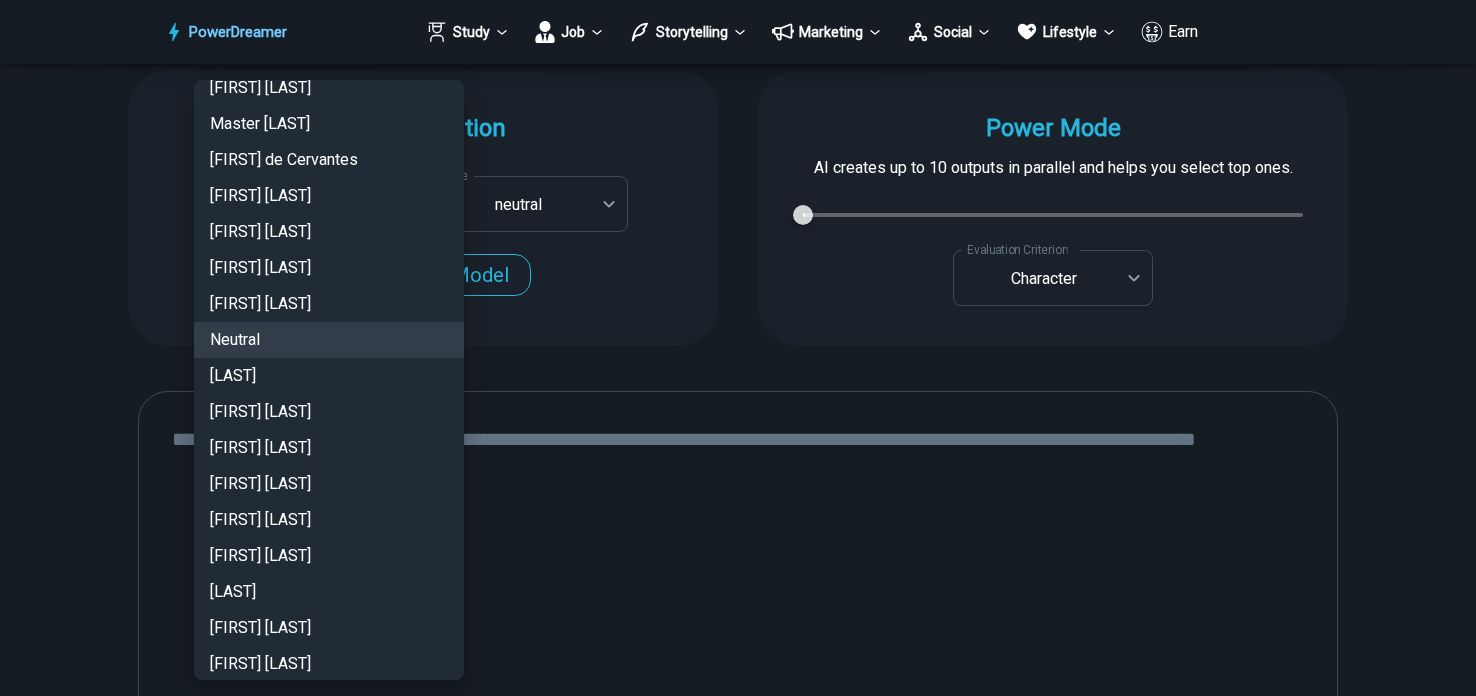 scroll, scrollTop: 2965, scrollLeft: 0, axis: vertical 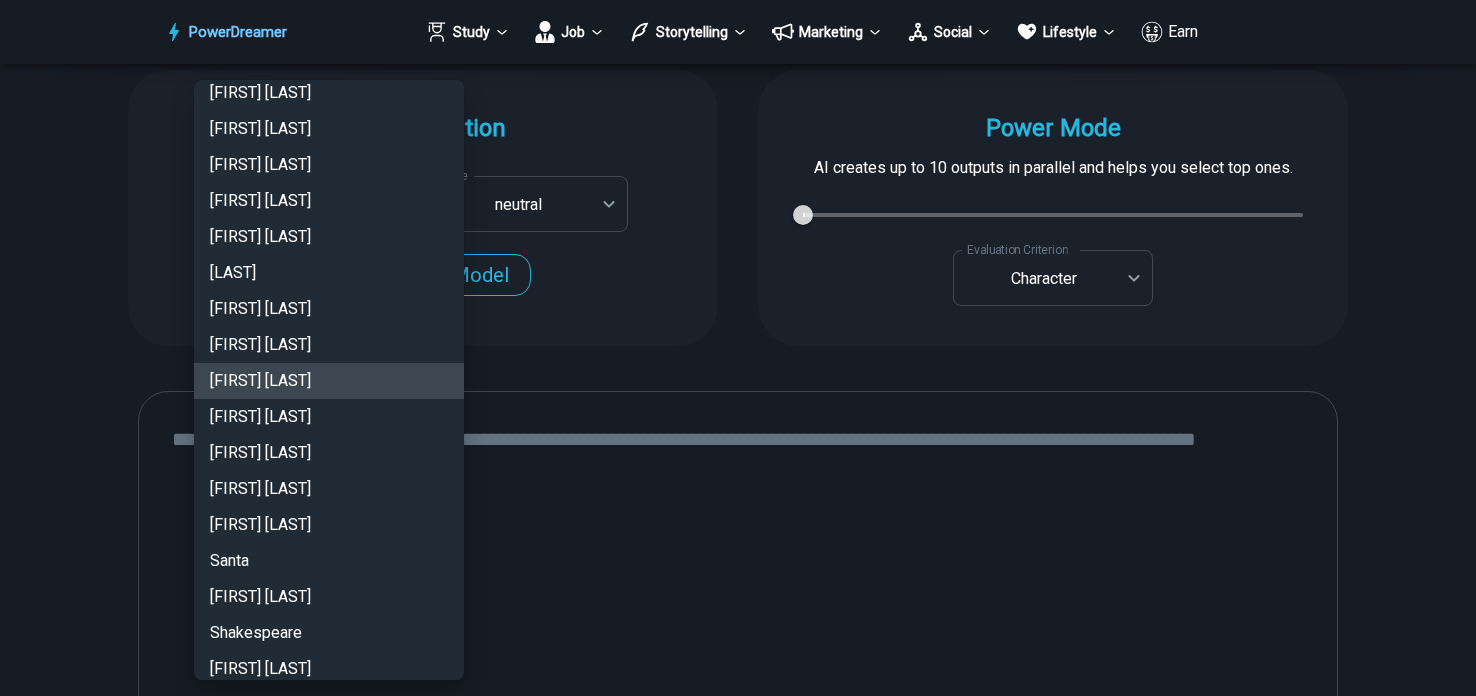 type 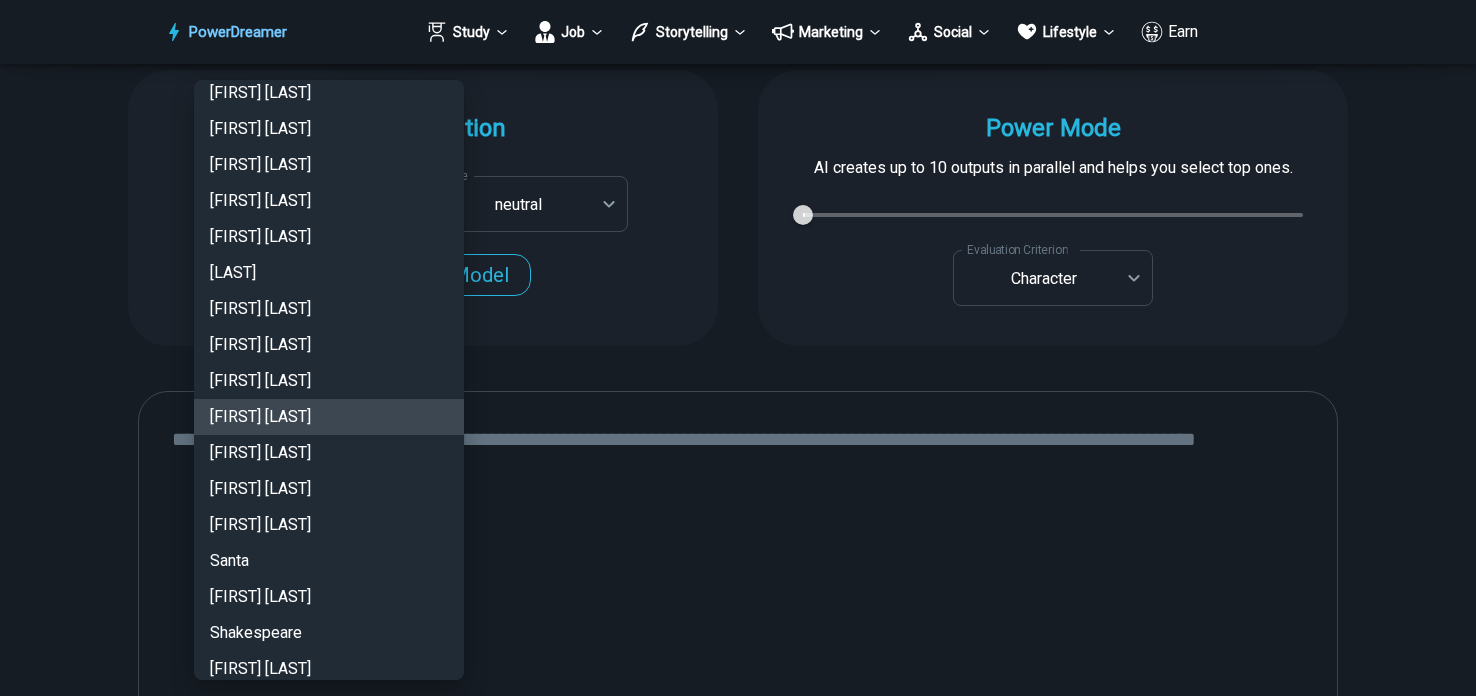 type 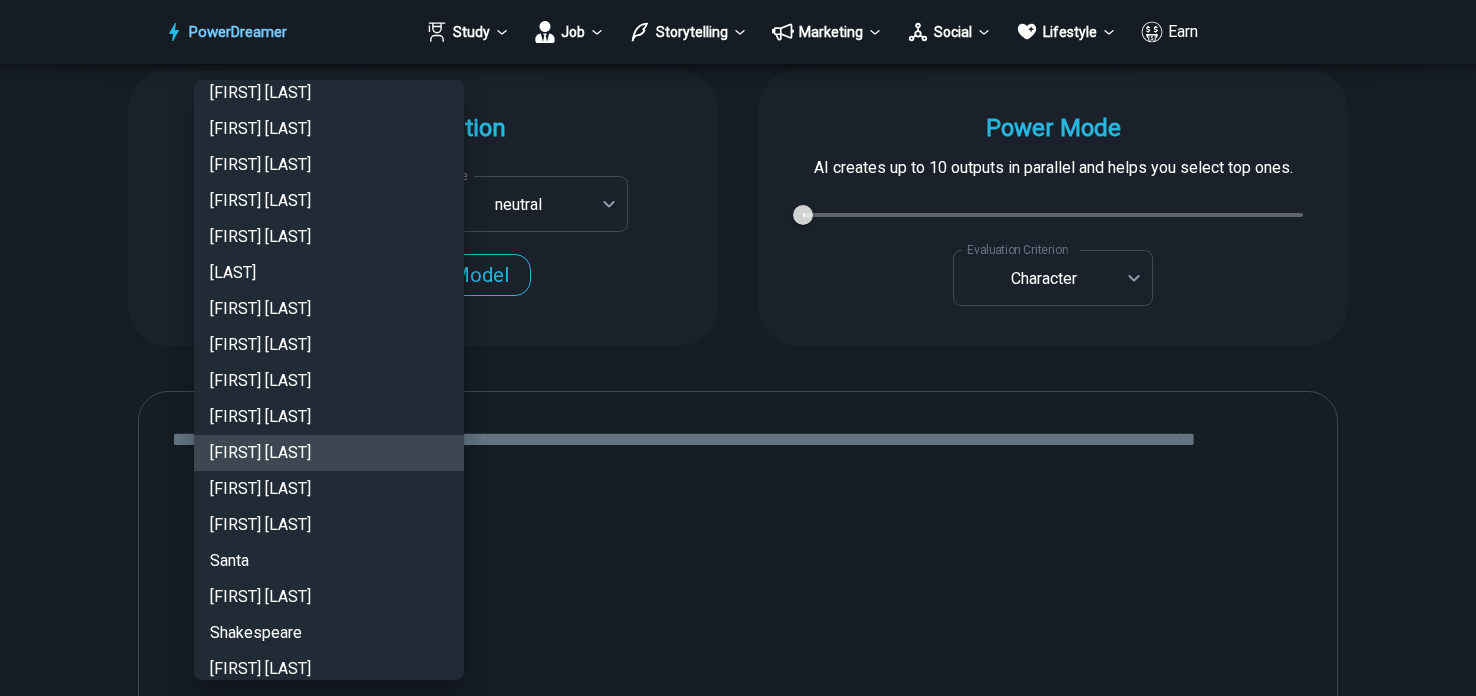 type 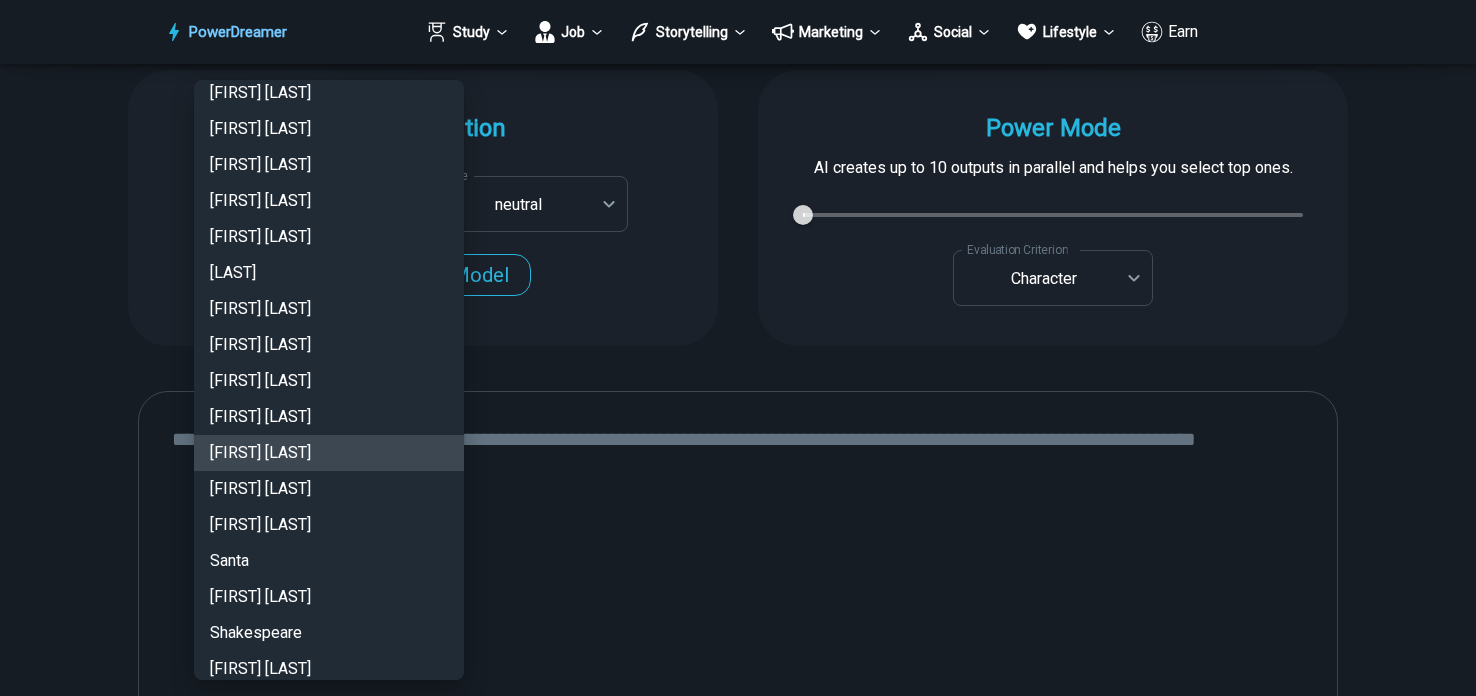type 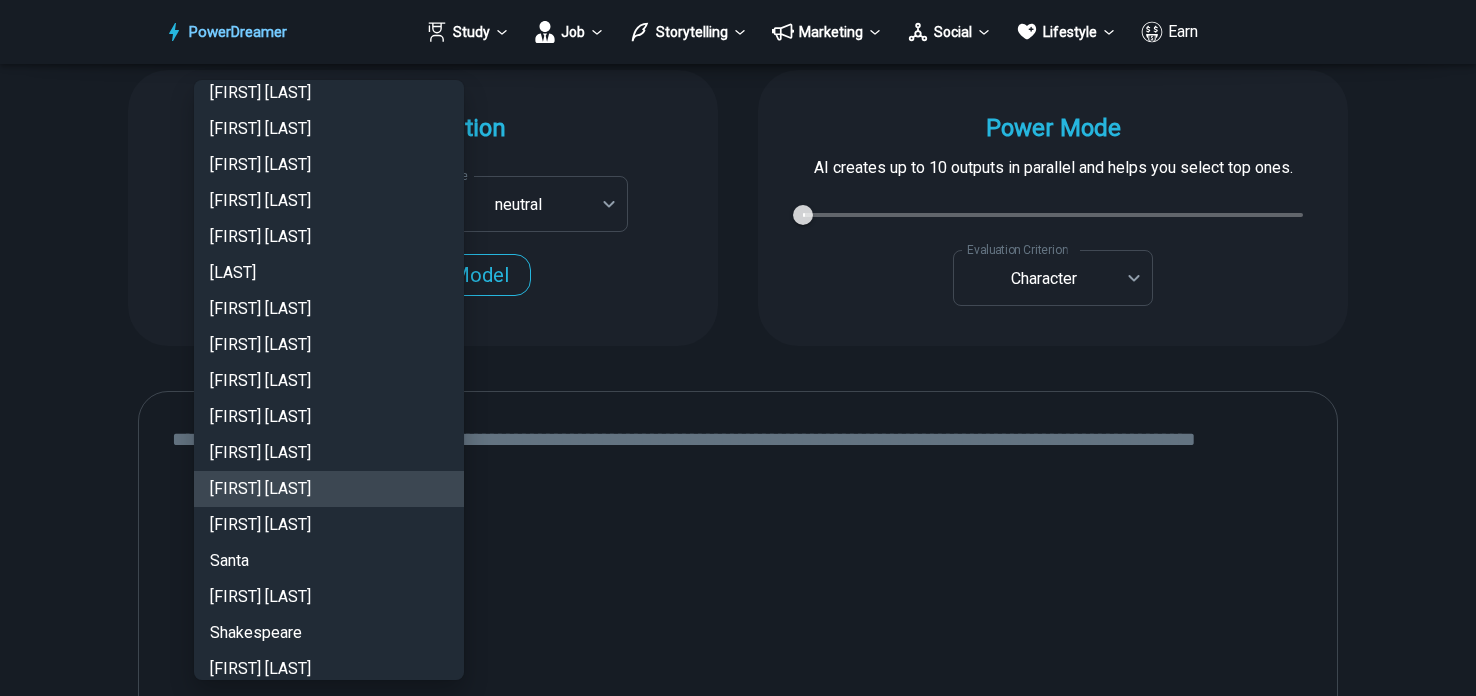 type 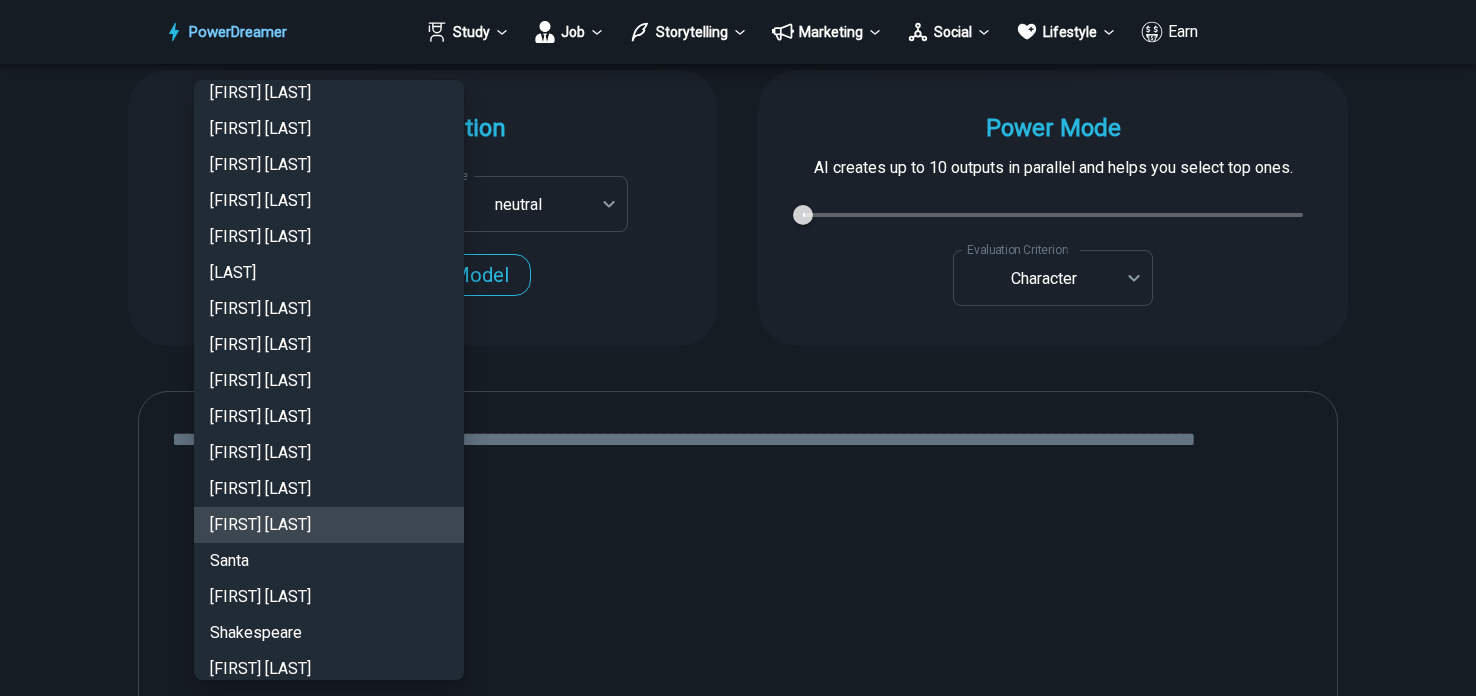 type 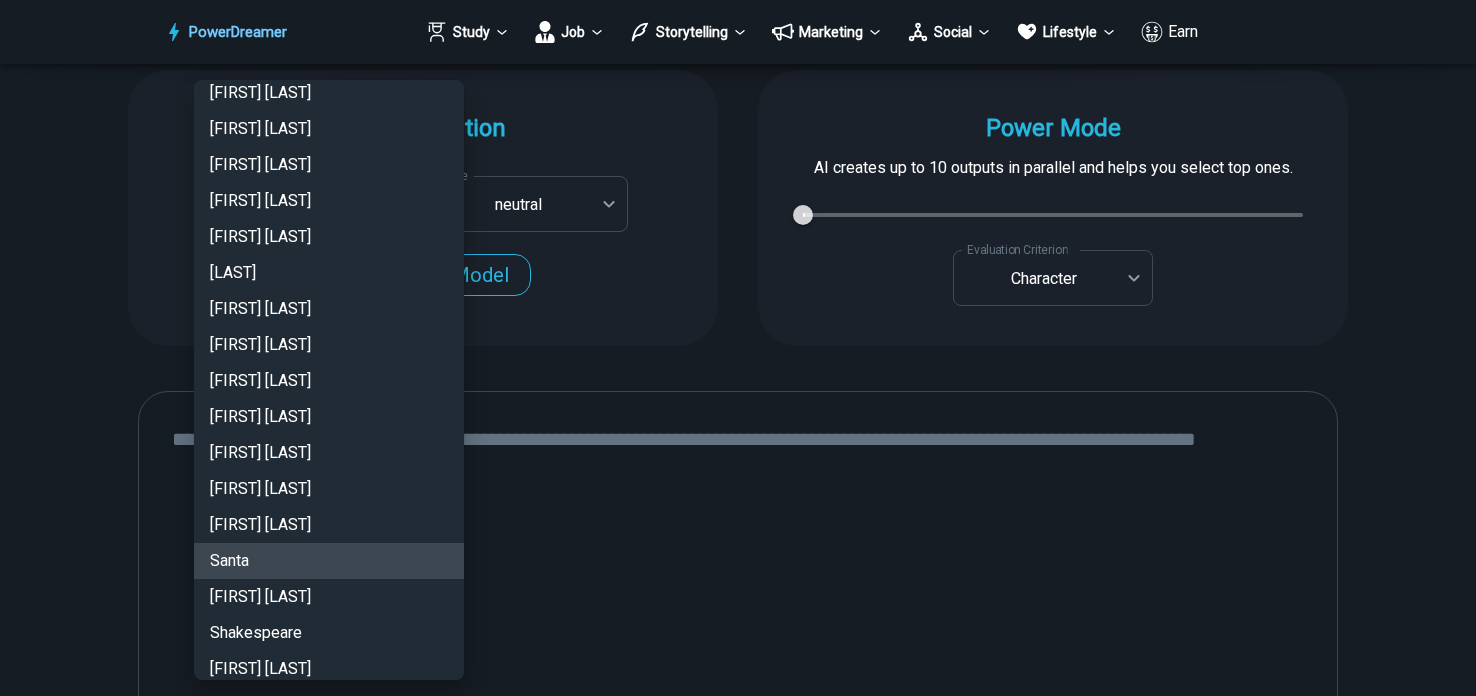 type 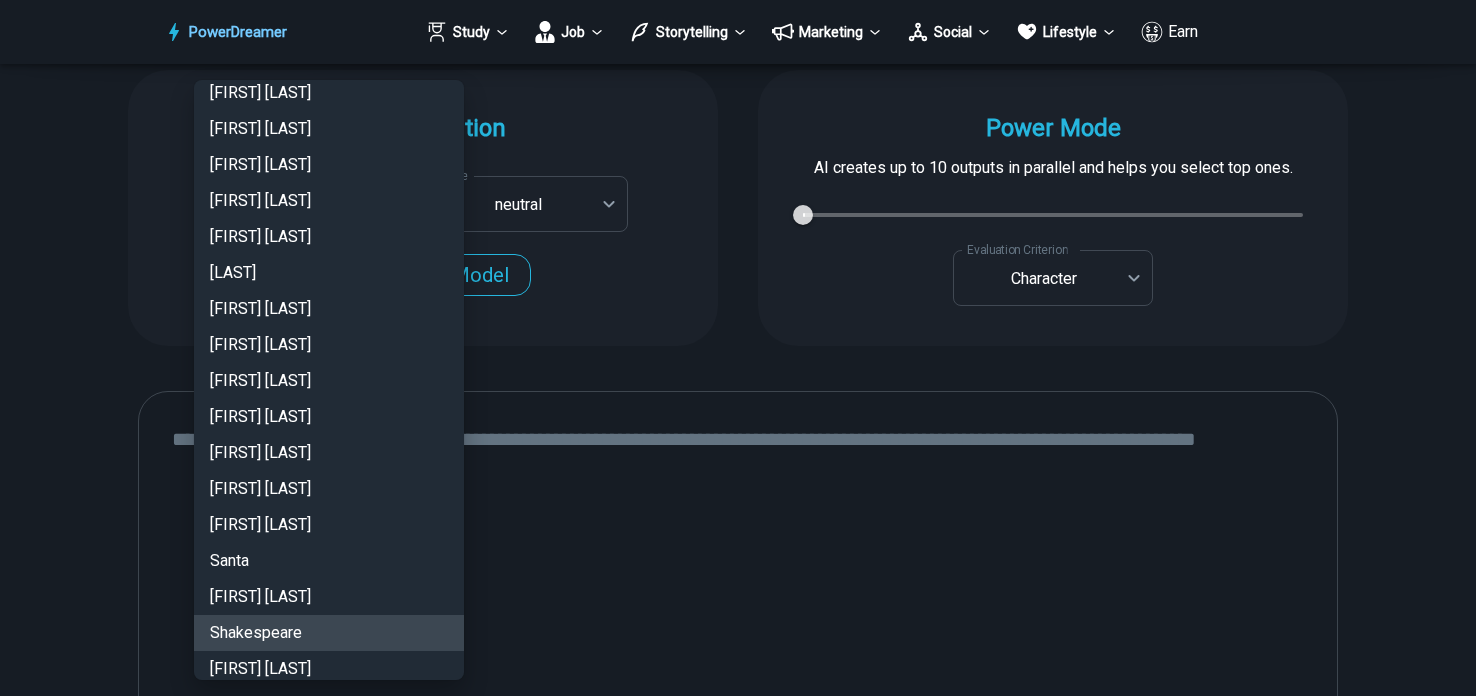 type 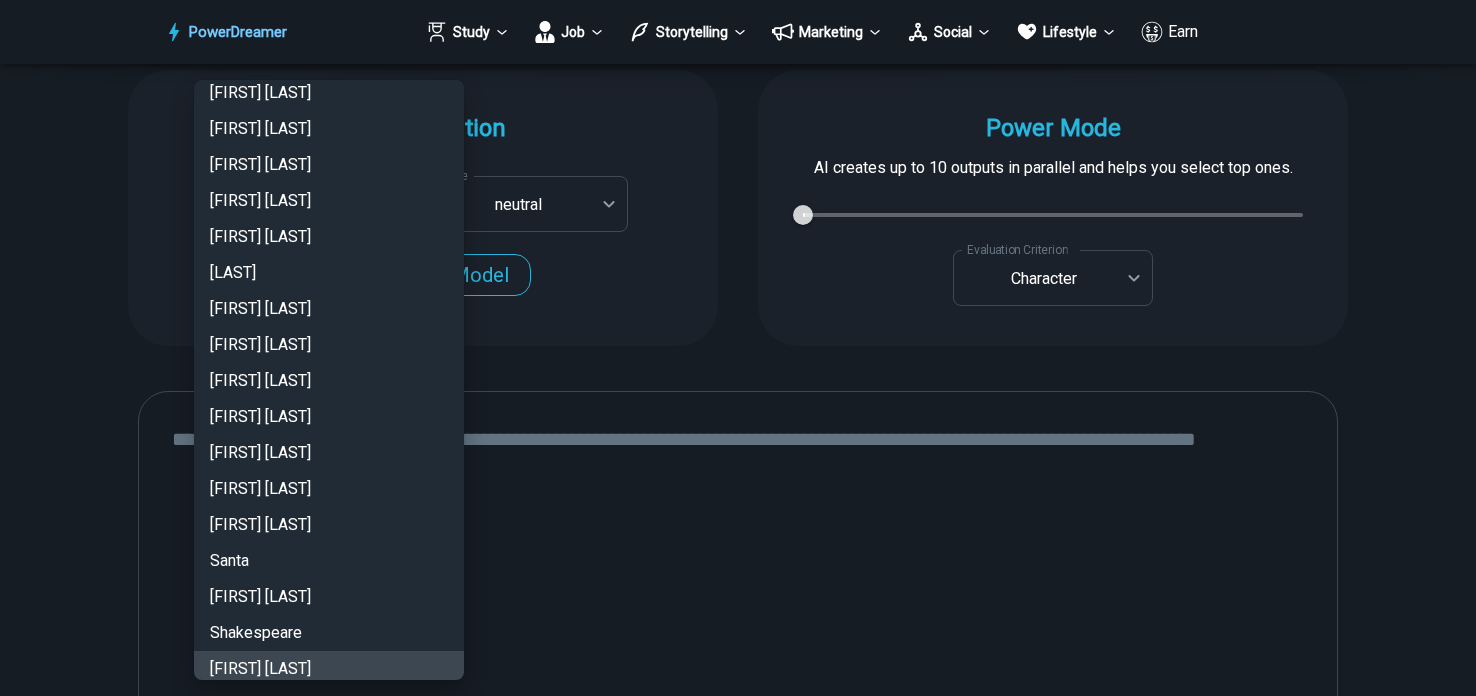type 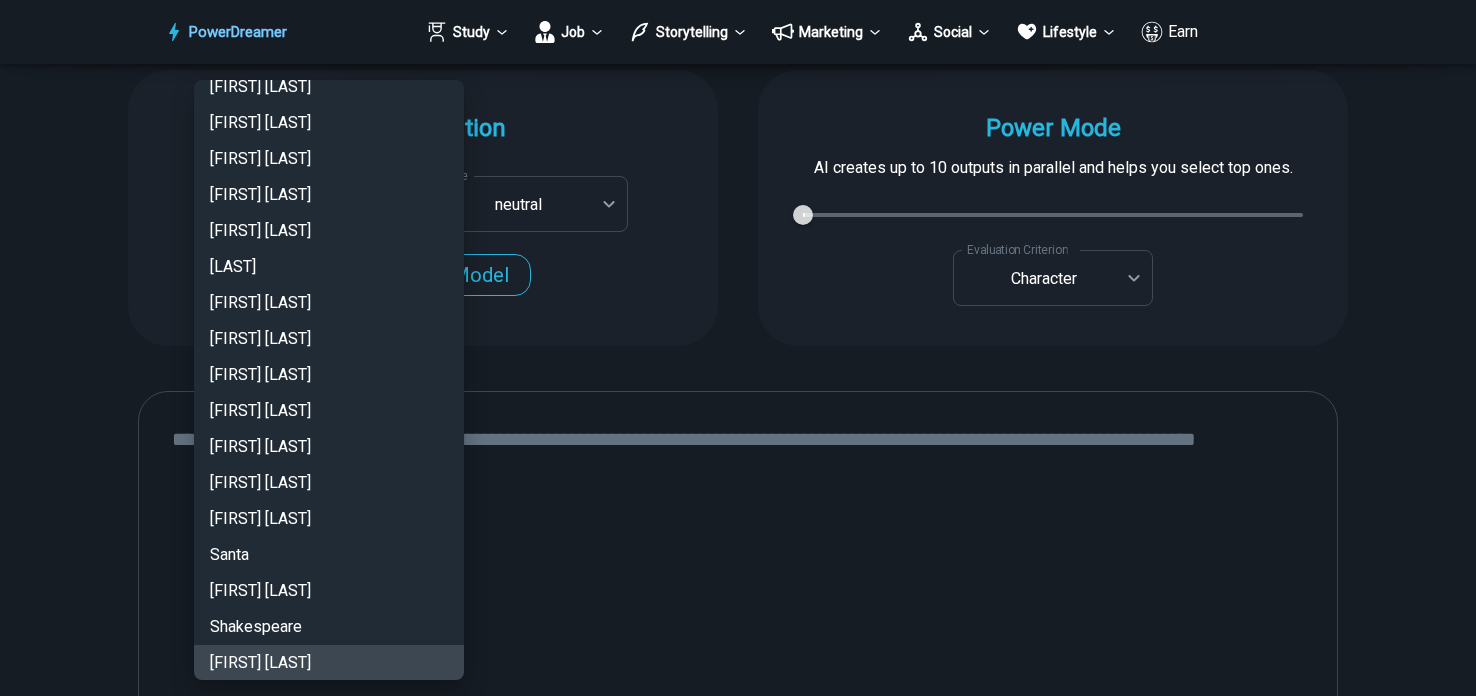 type 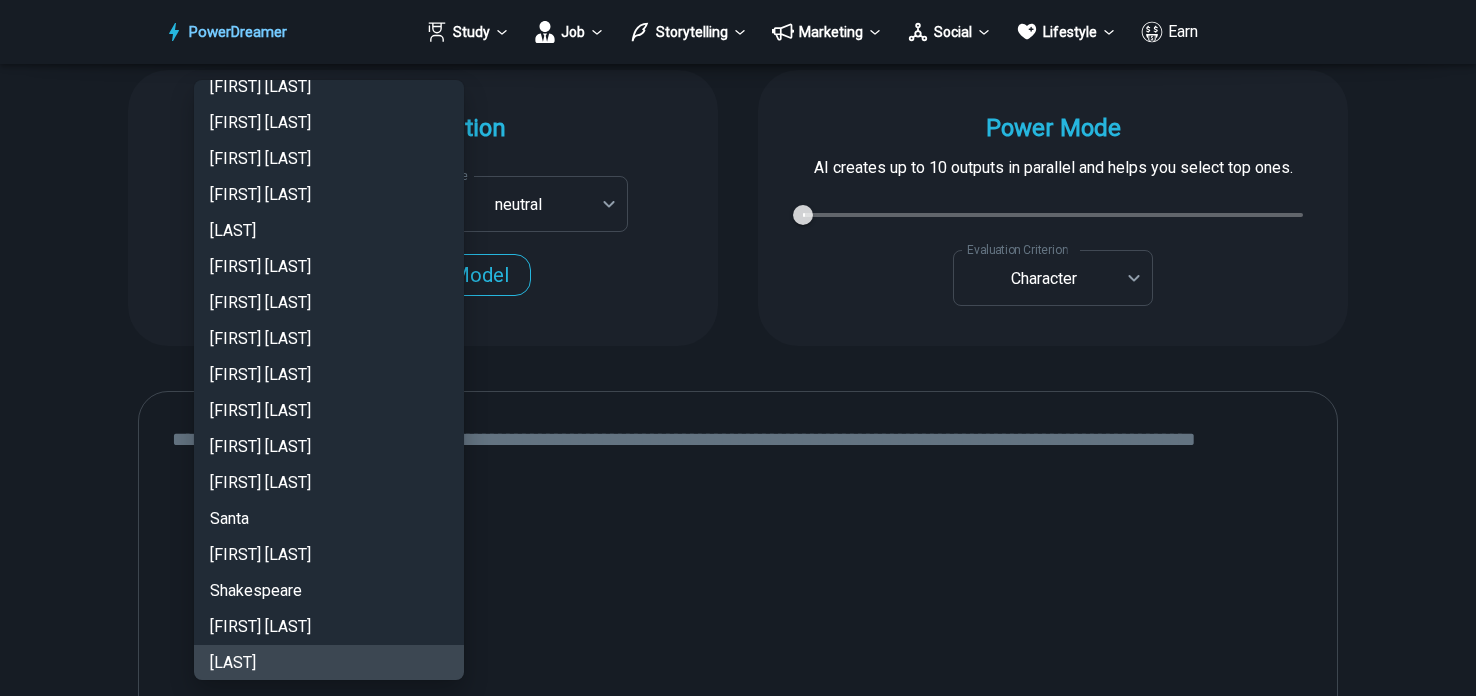 type 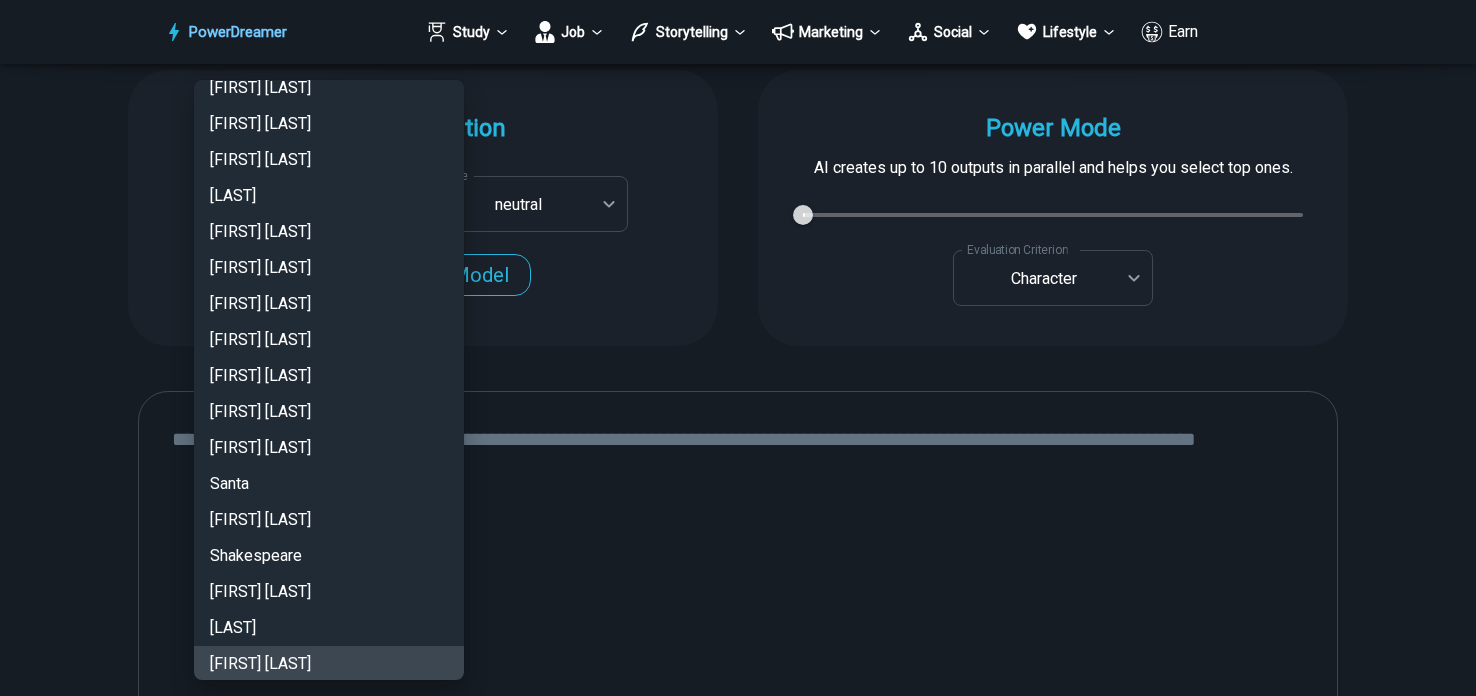 type 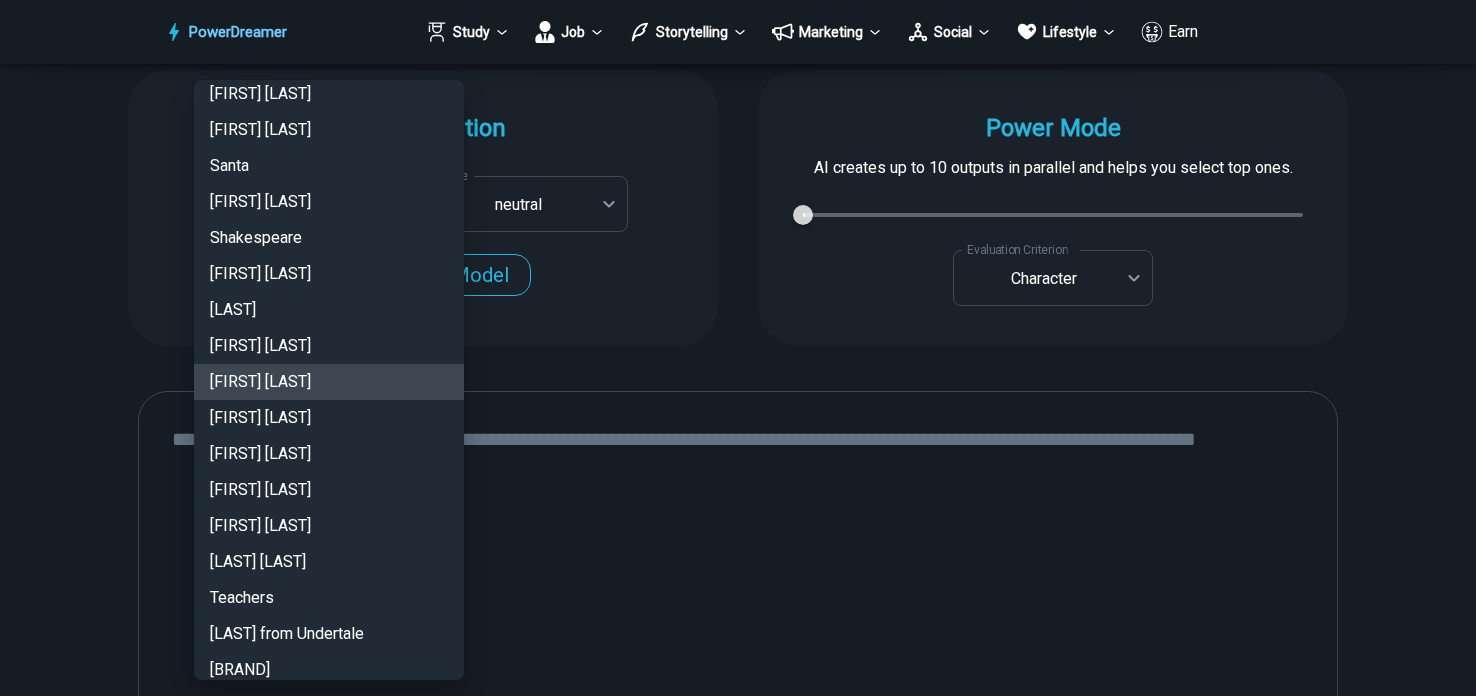 type 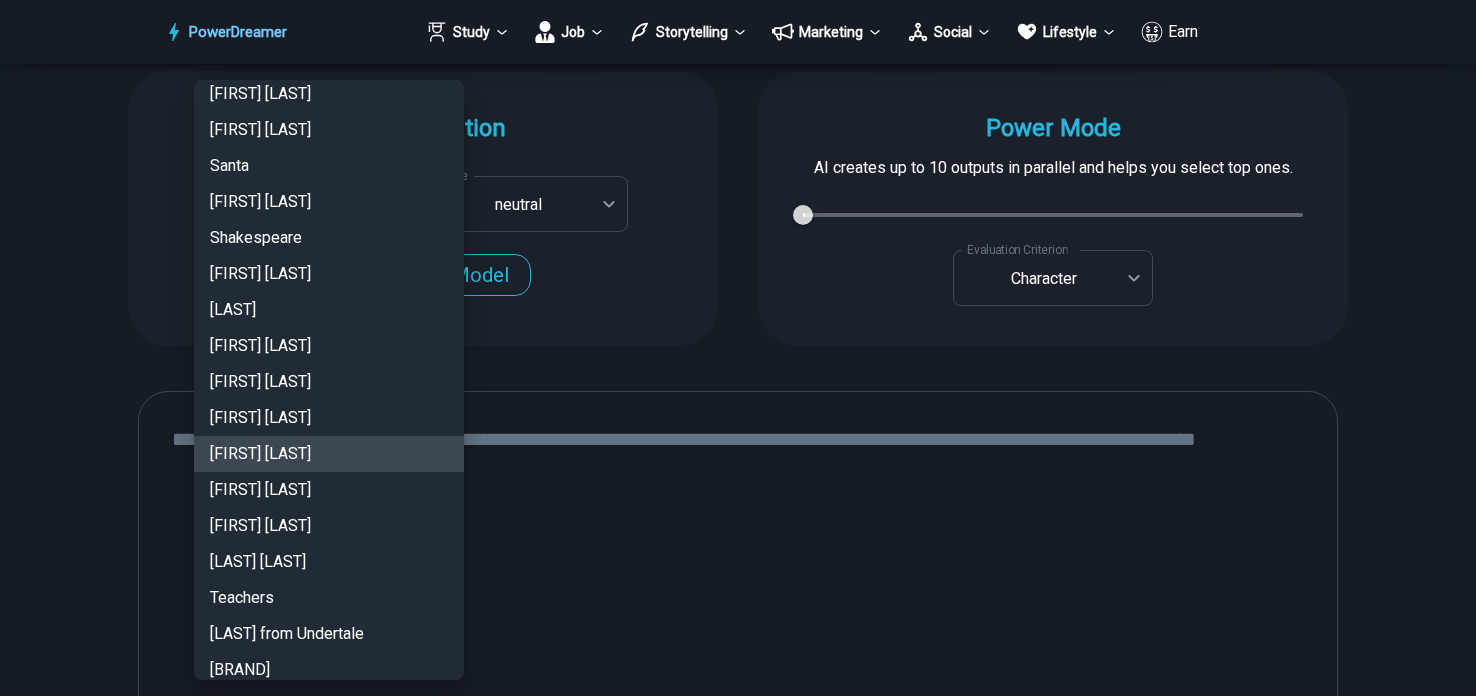 type 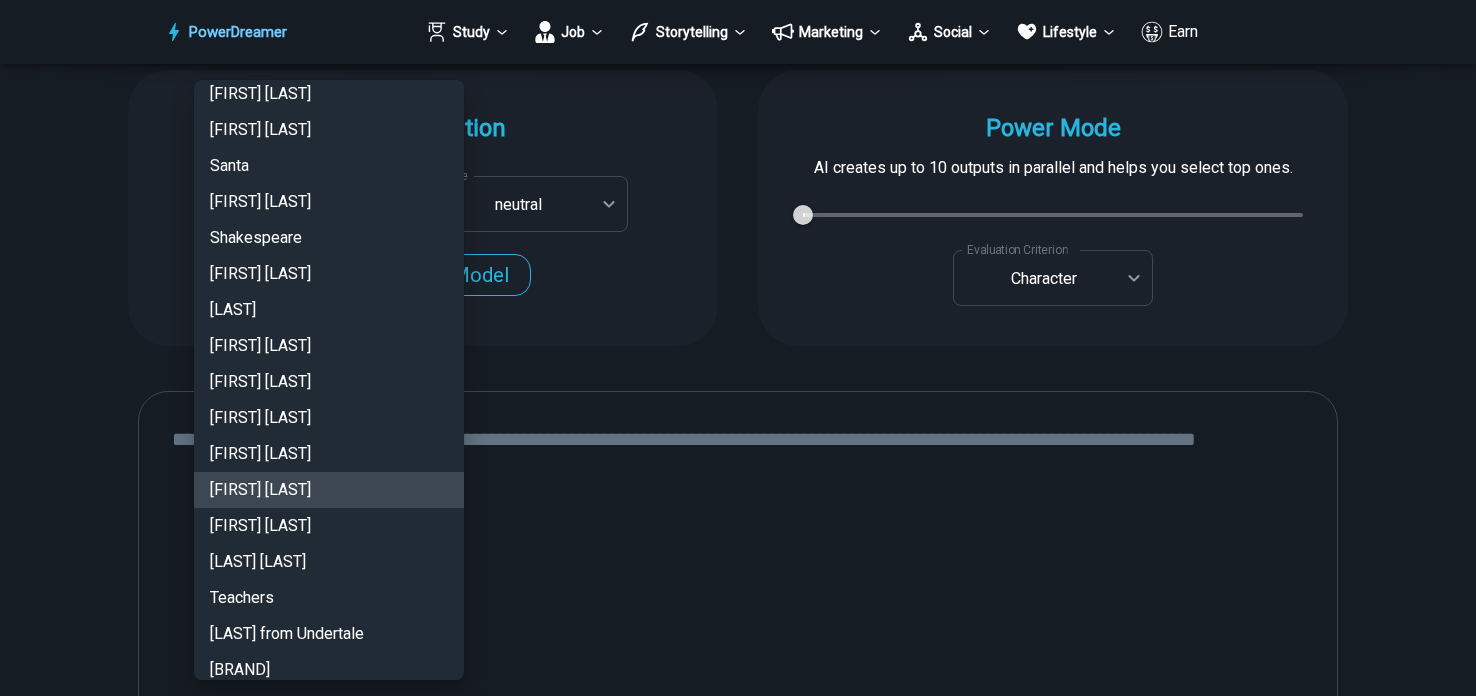 type 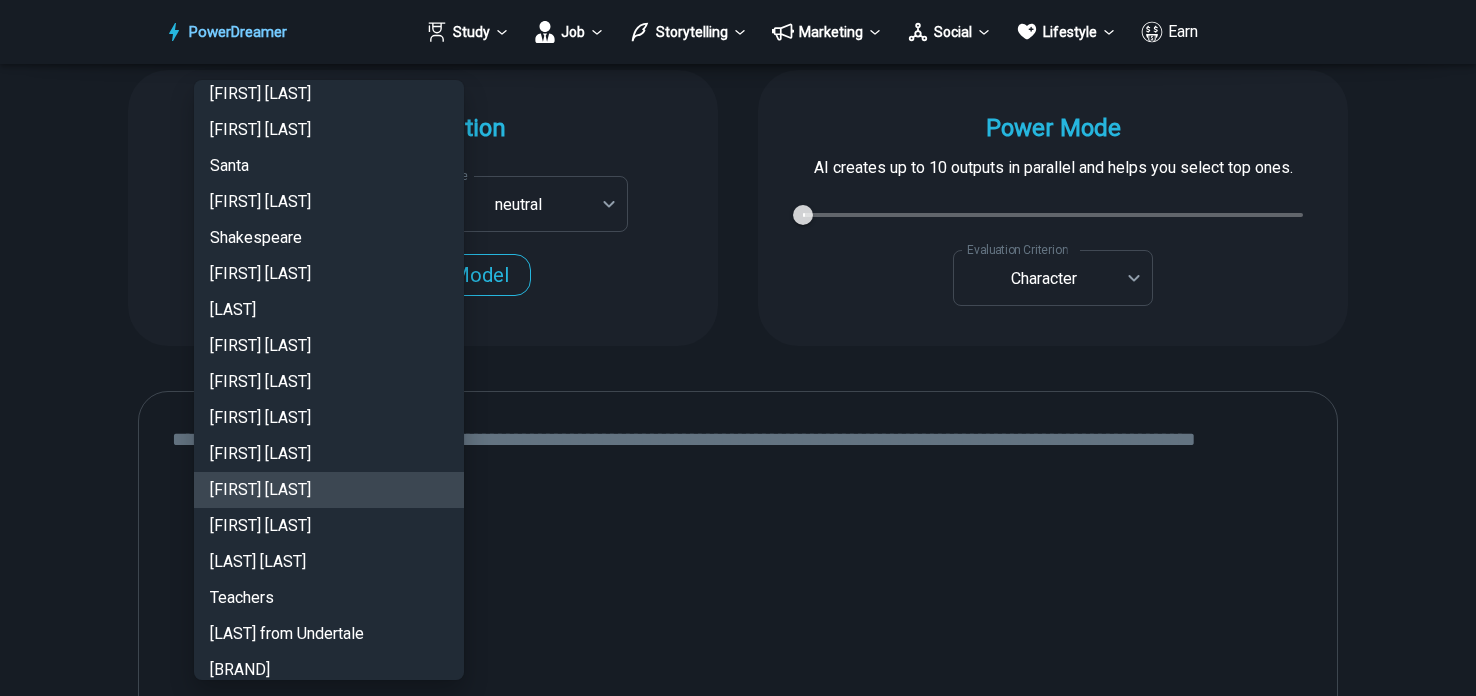 type 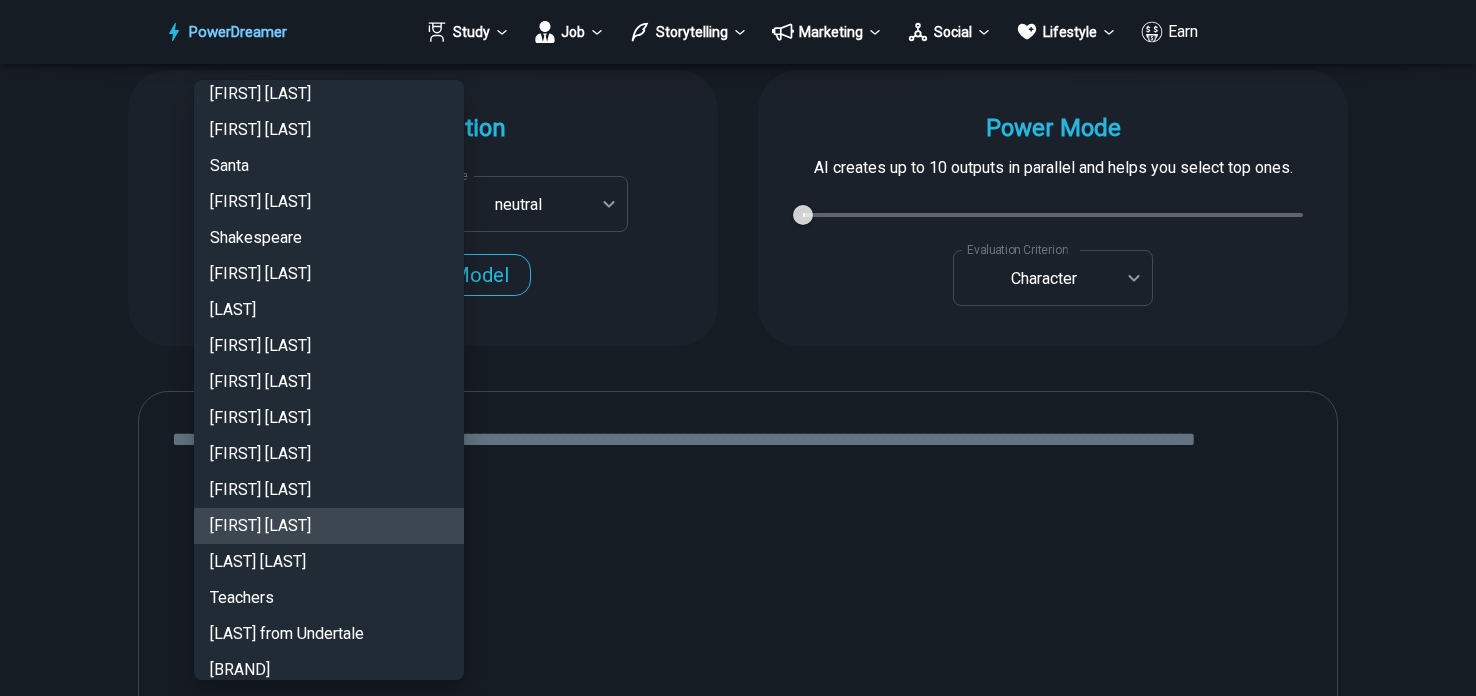 type 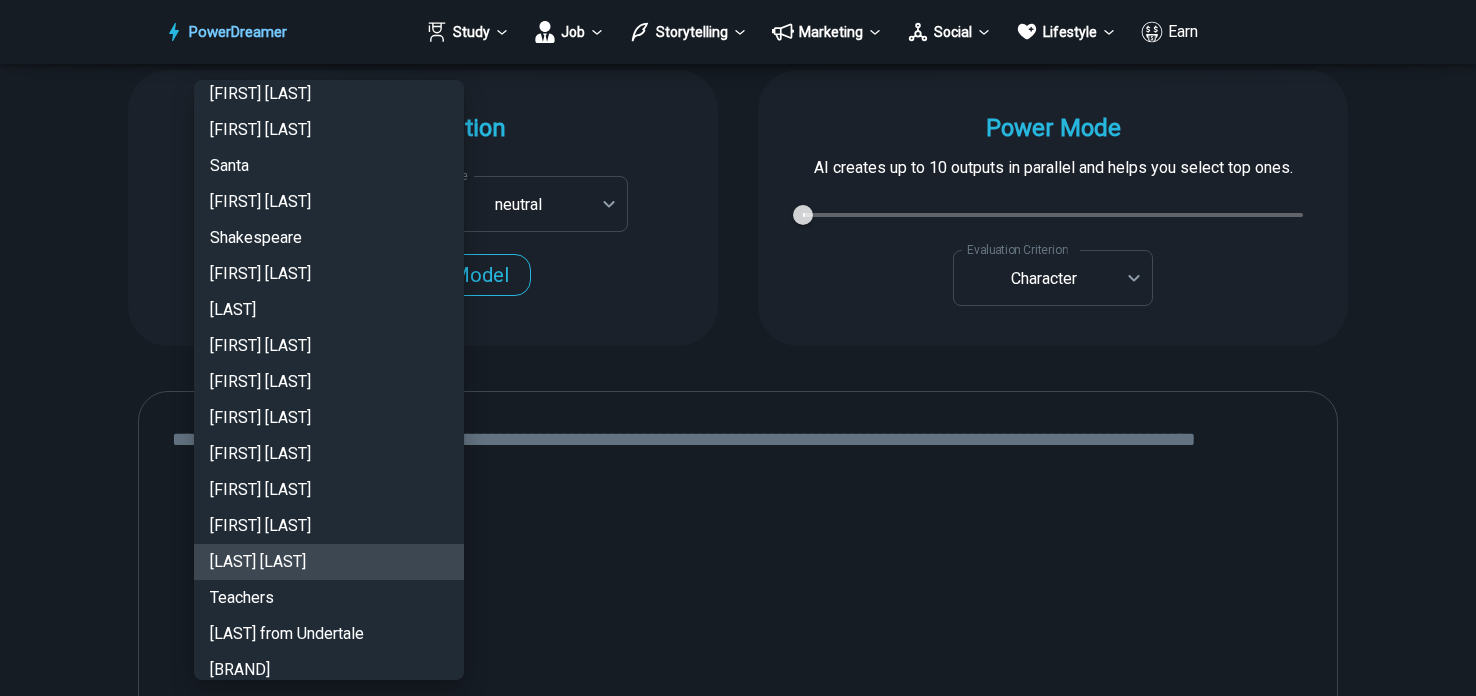 type 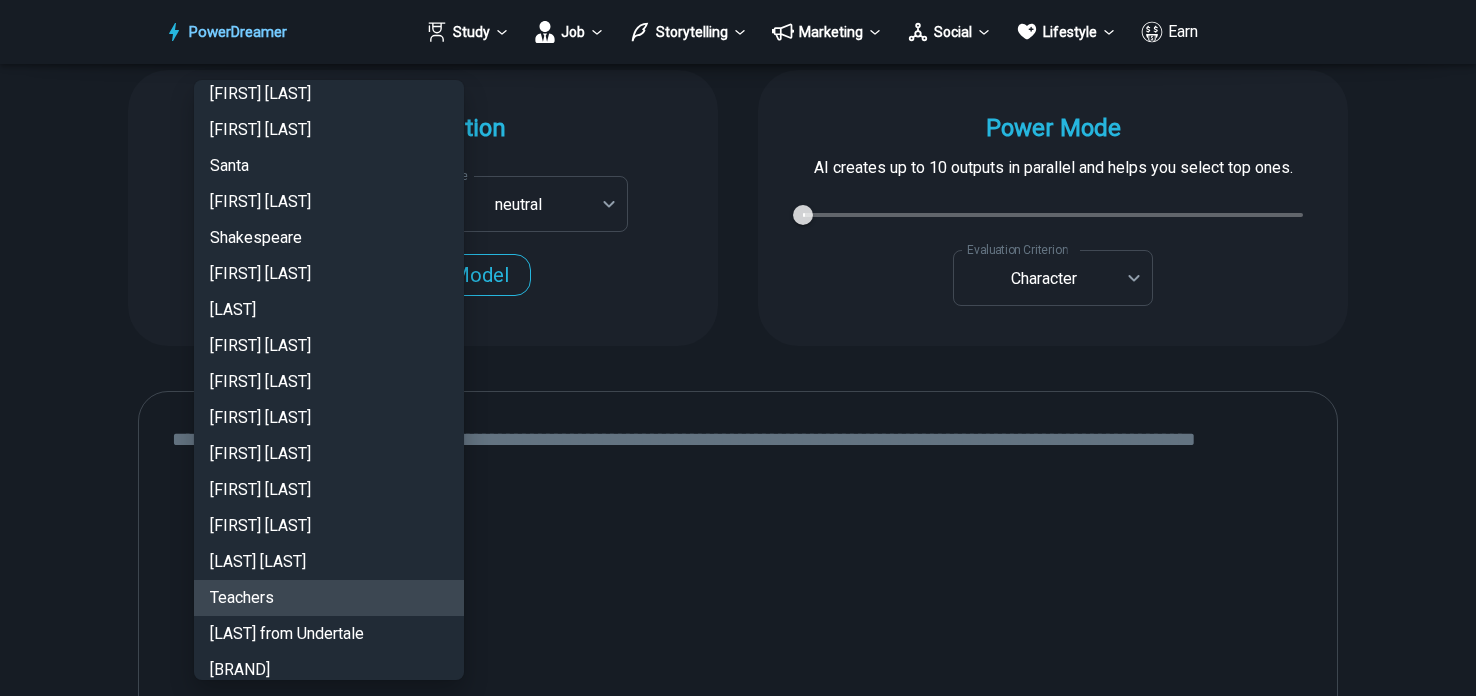type 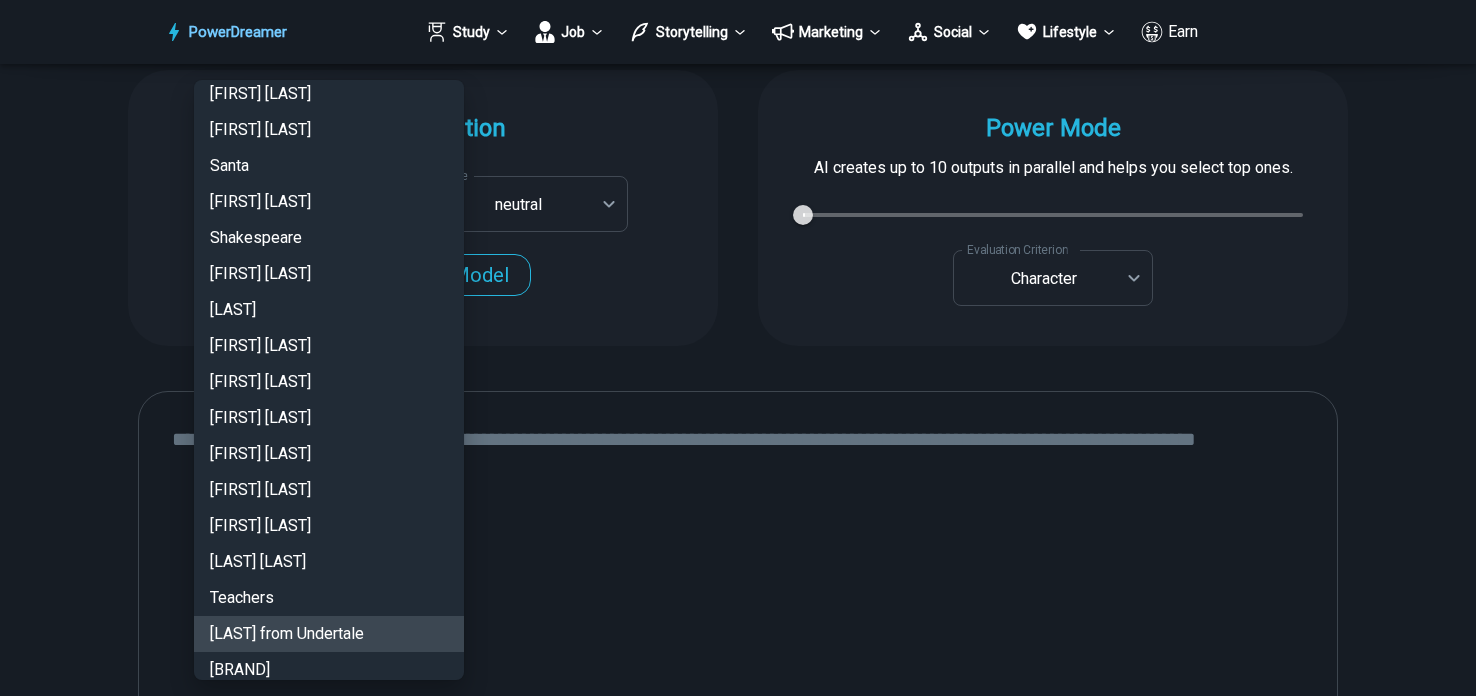 type 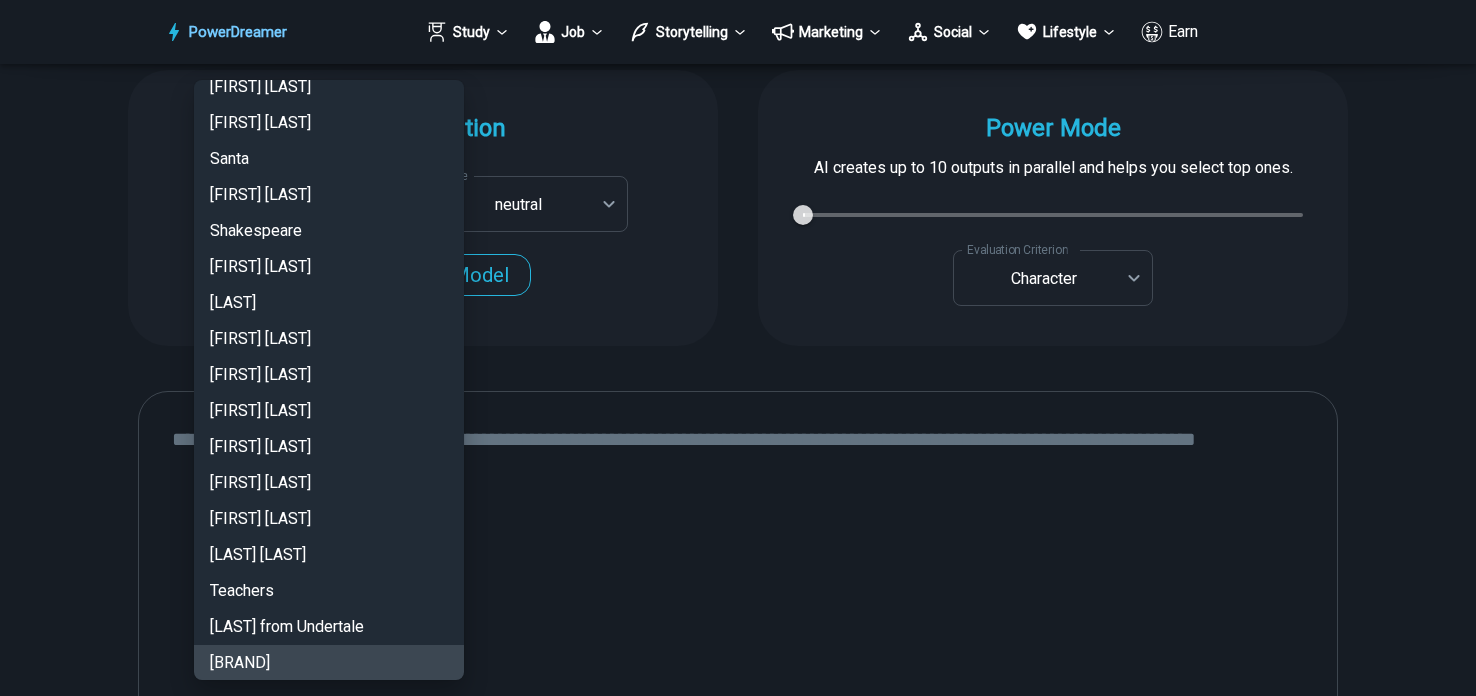 type 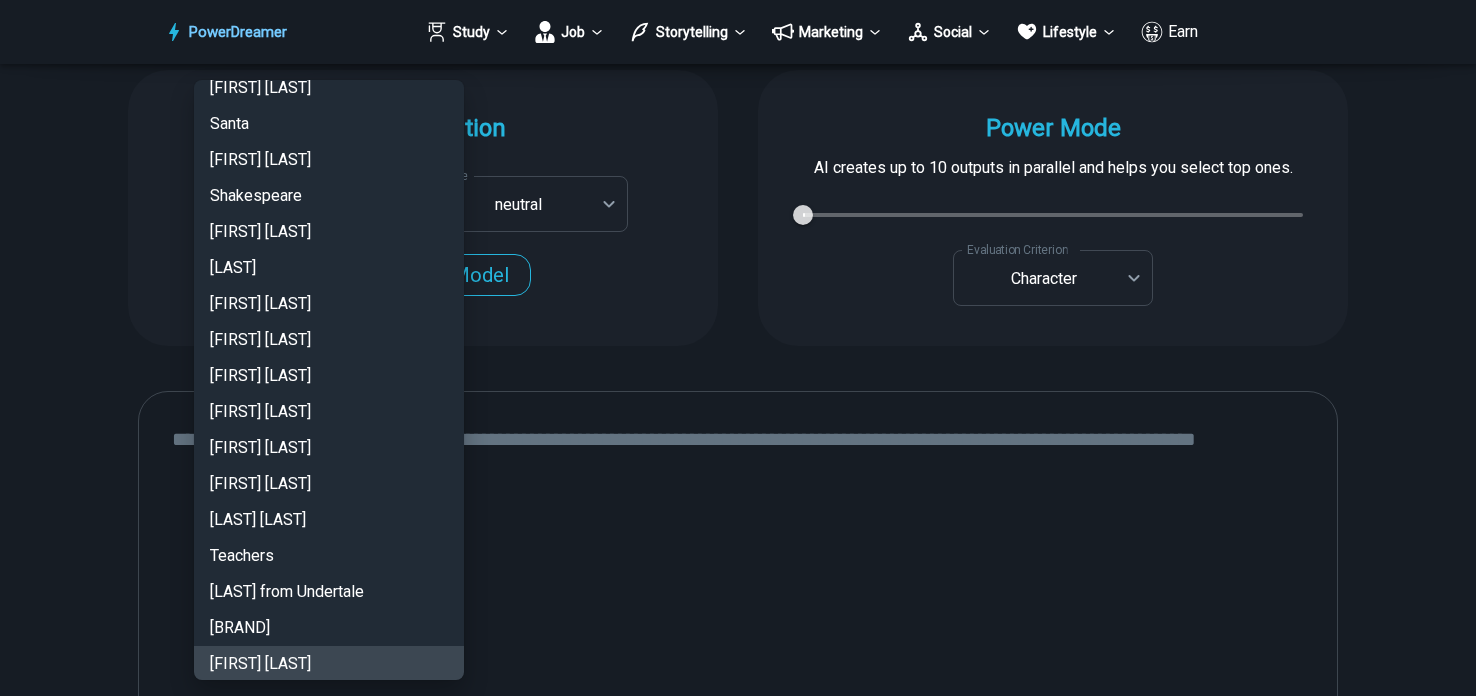 type 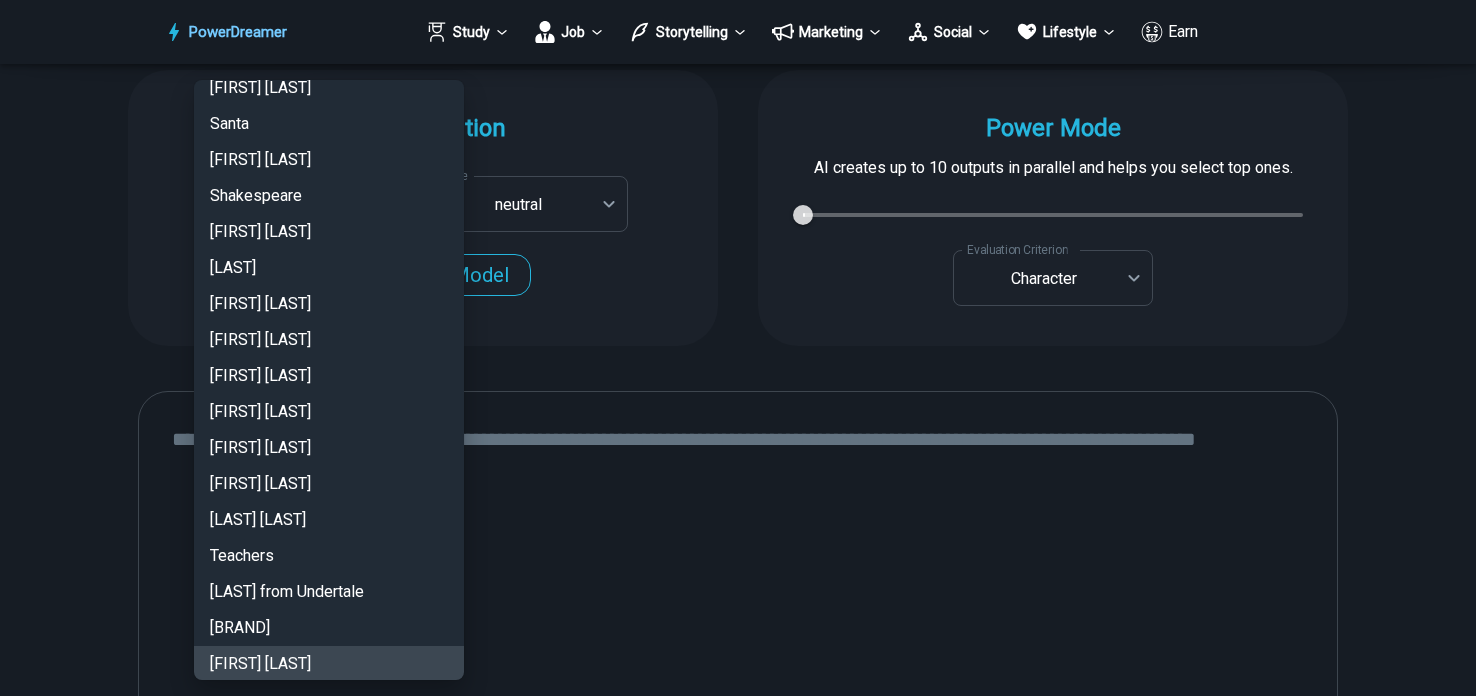 scroll, scrollTop: 3720, scrollLeft: 0, axis: vertical 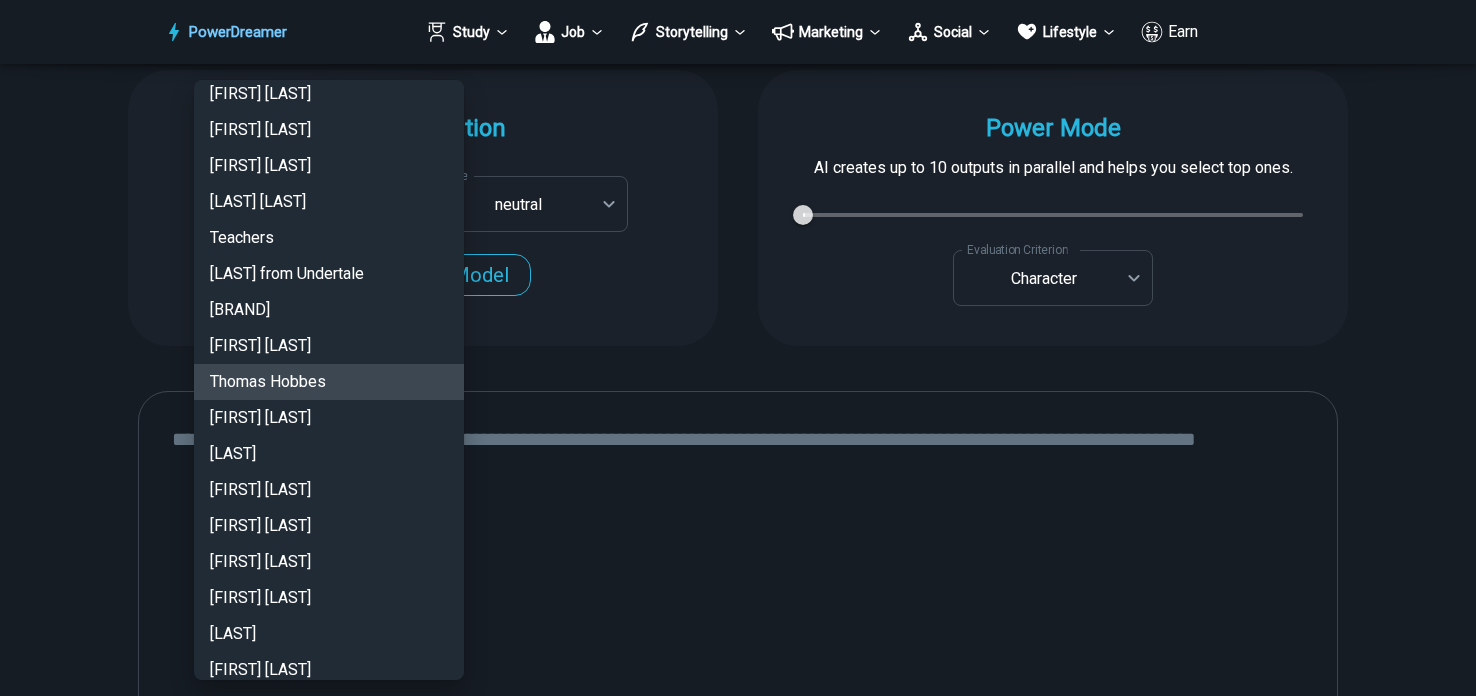 type 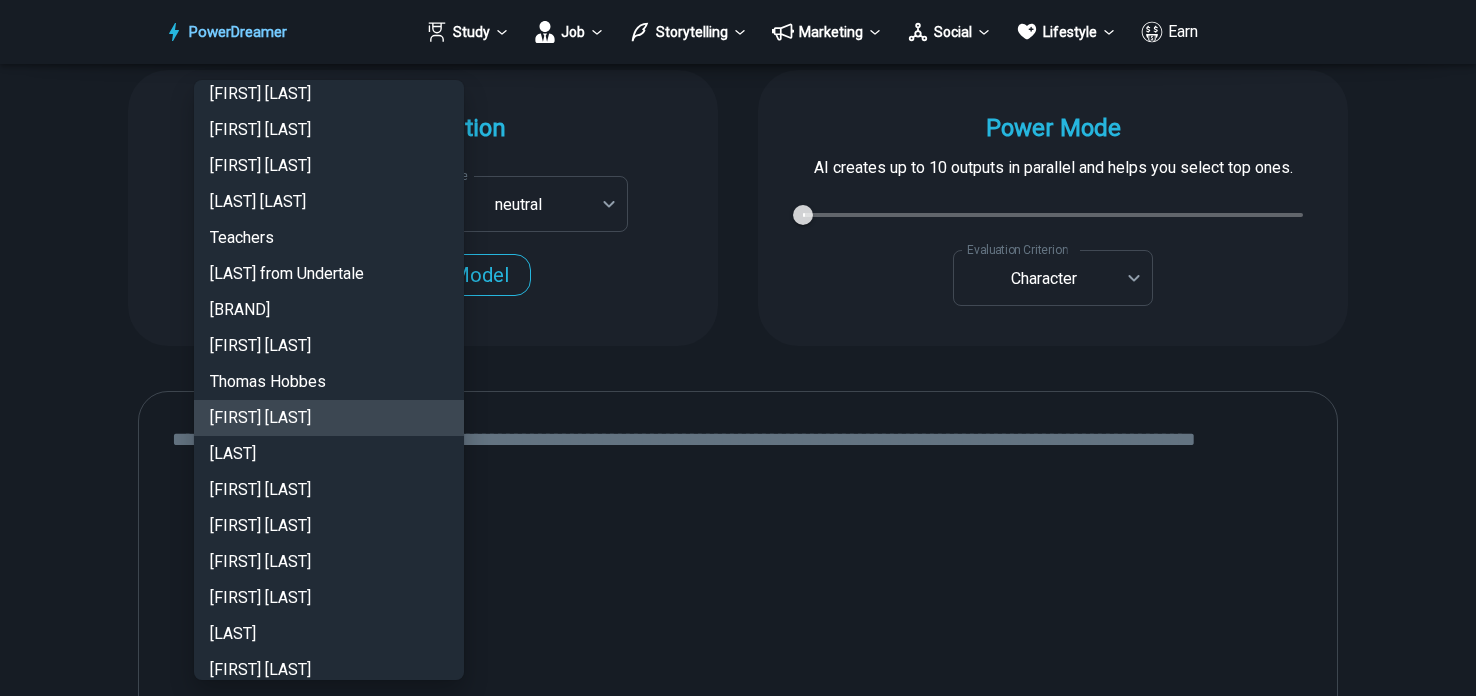 type 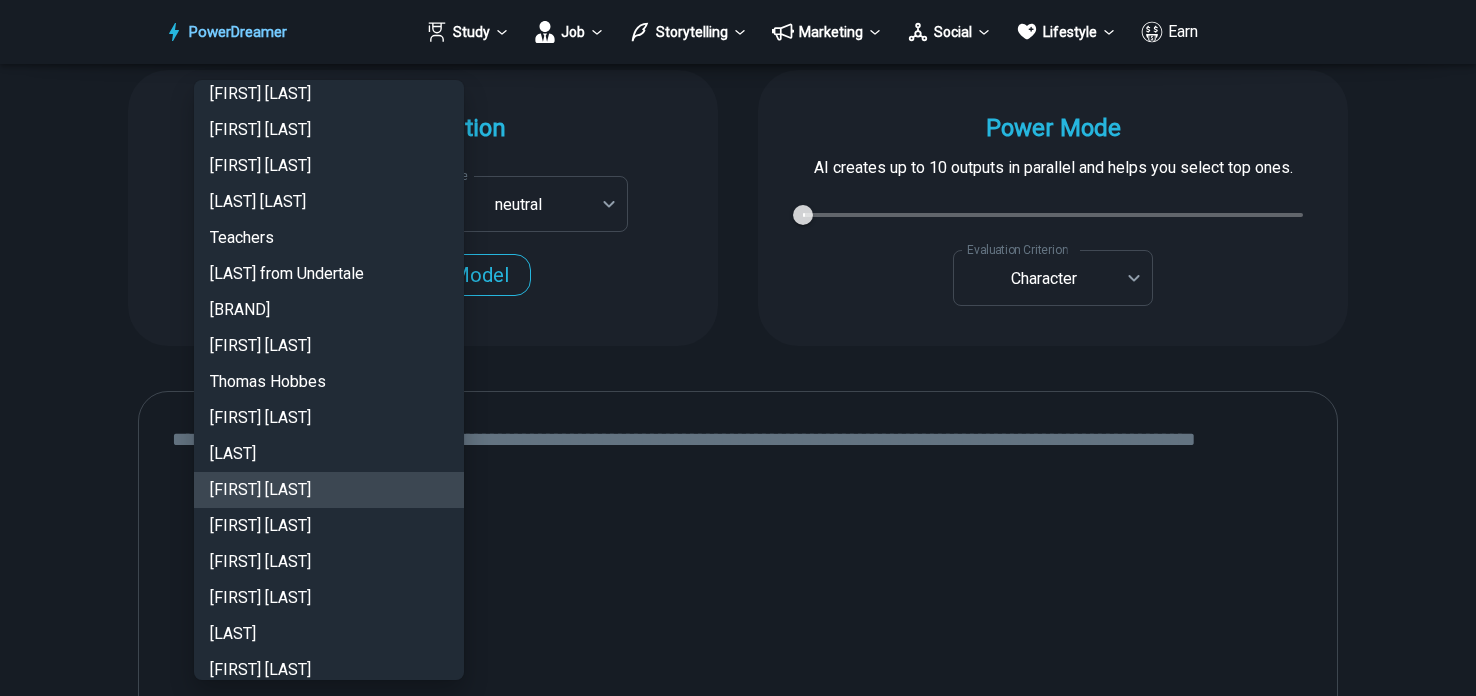 type 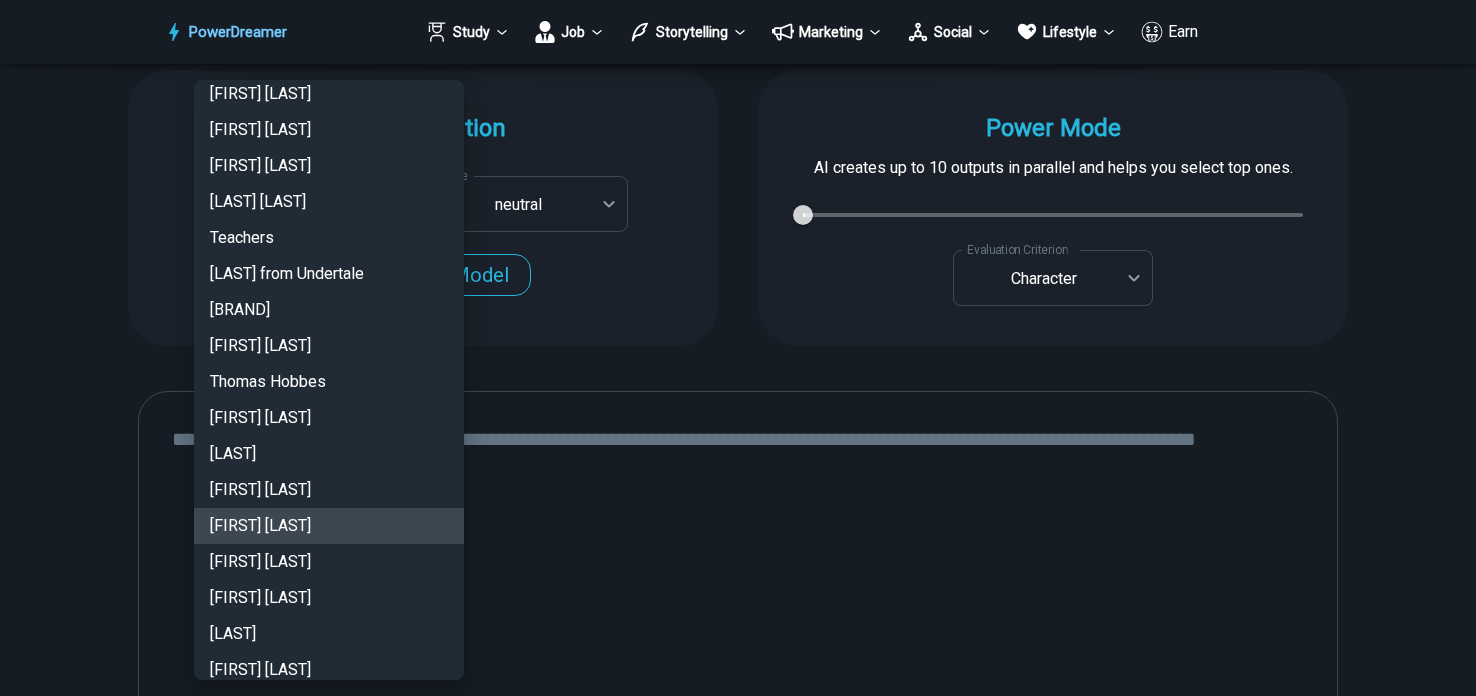 type 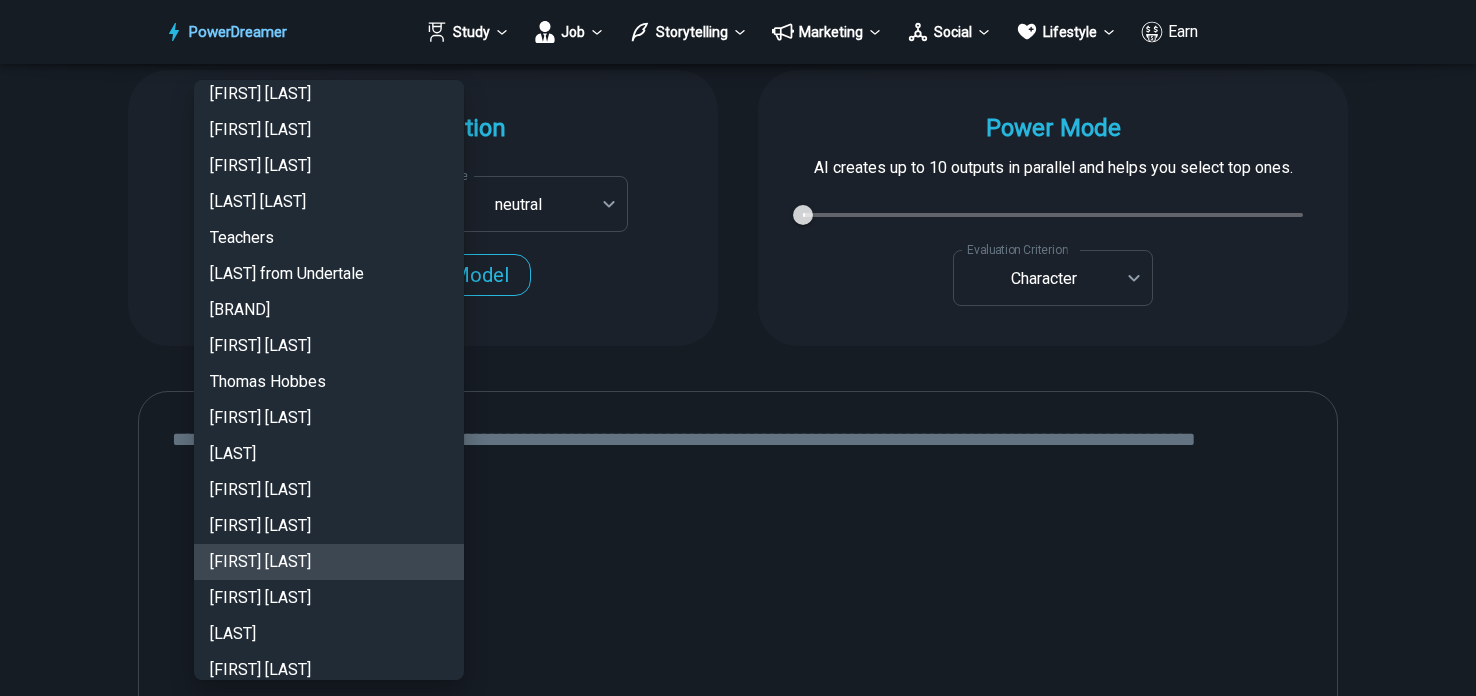 type 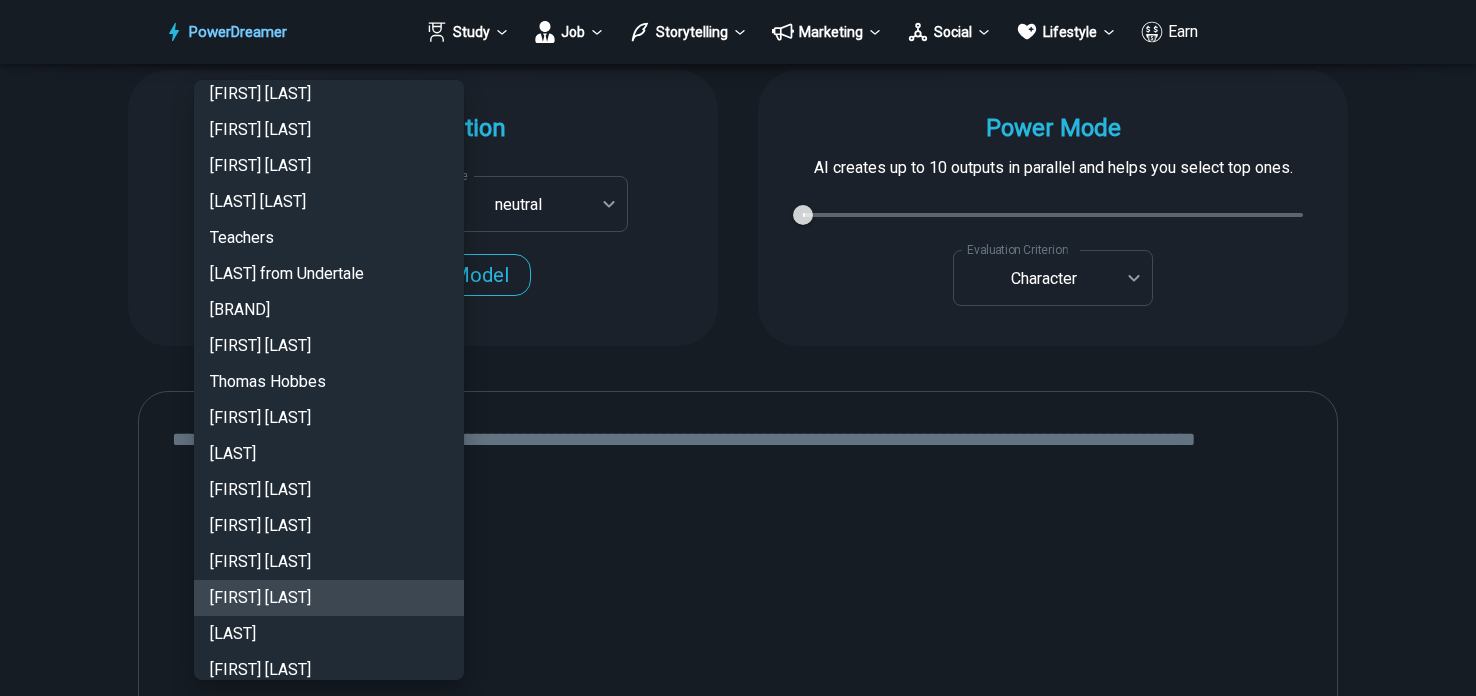 type 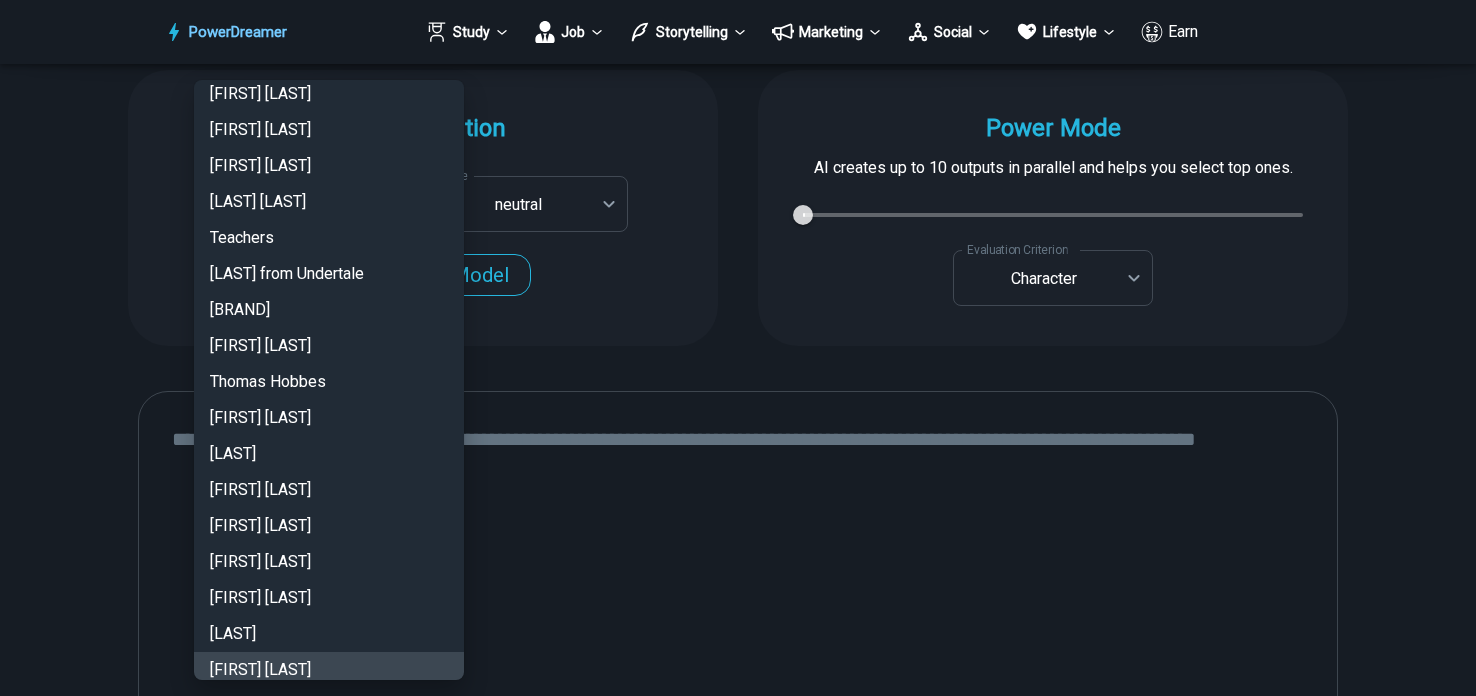 type 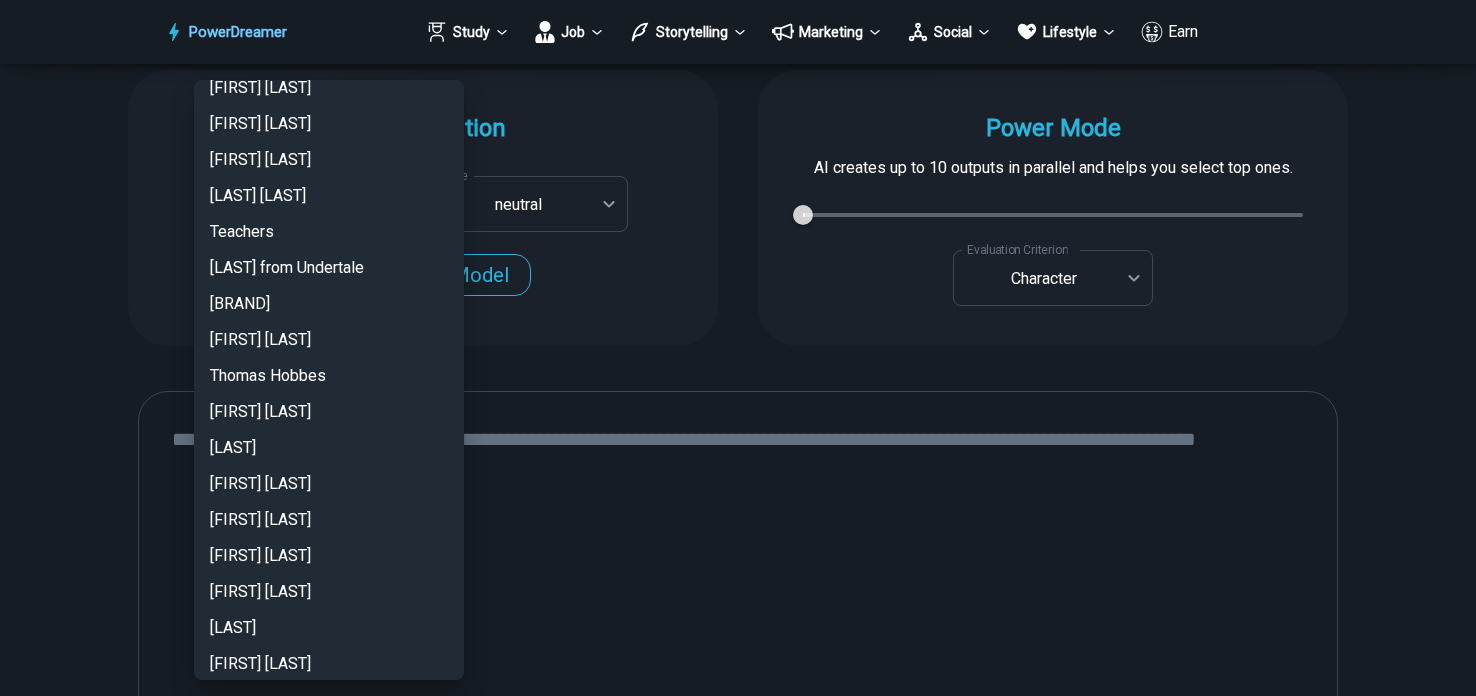 type 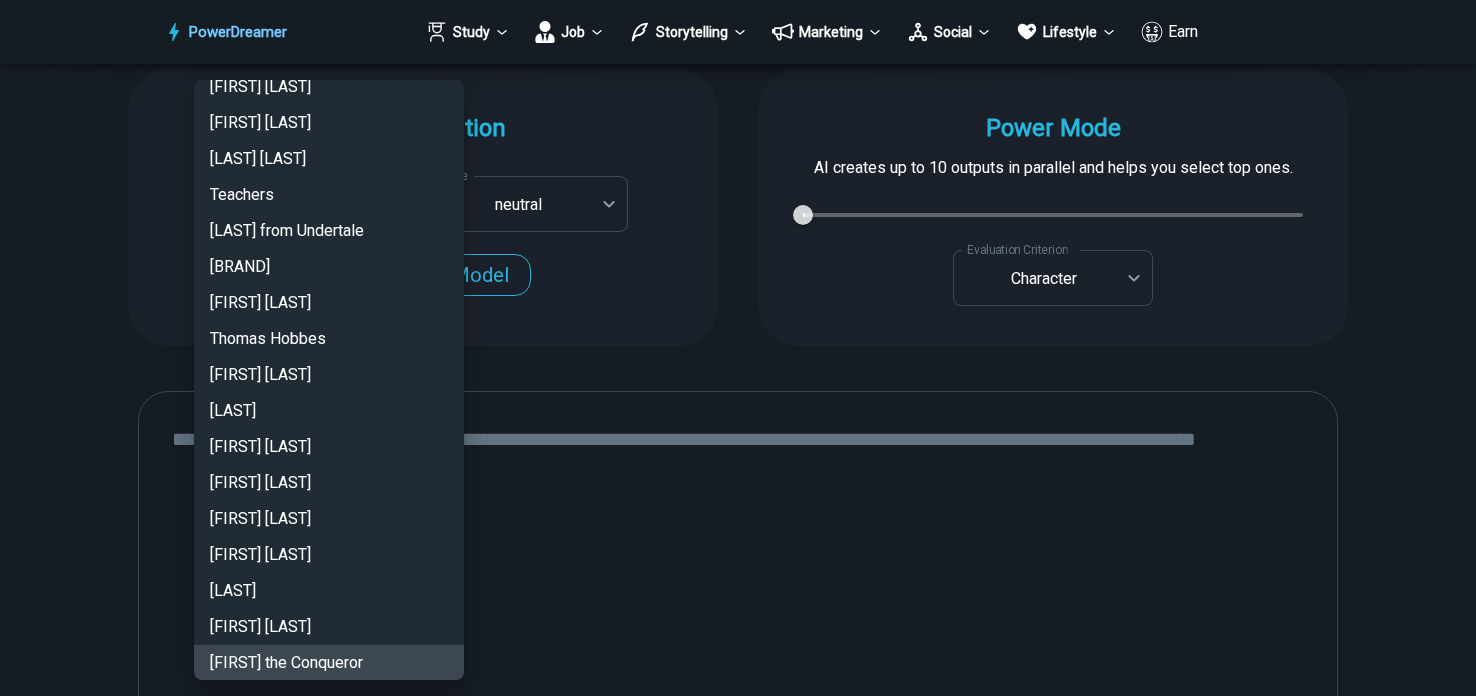 type 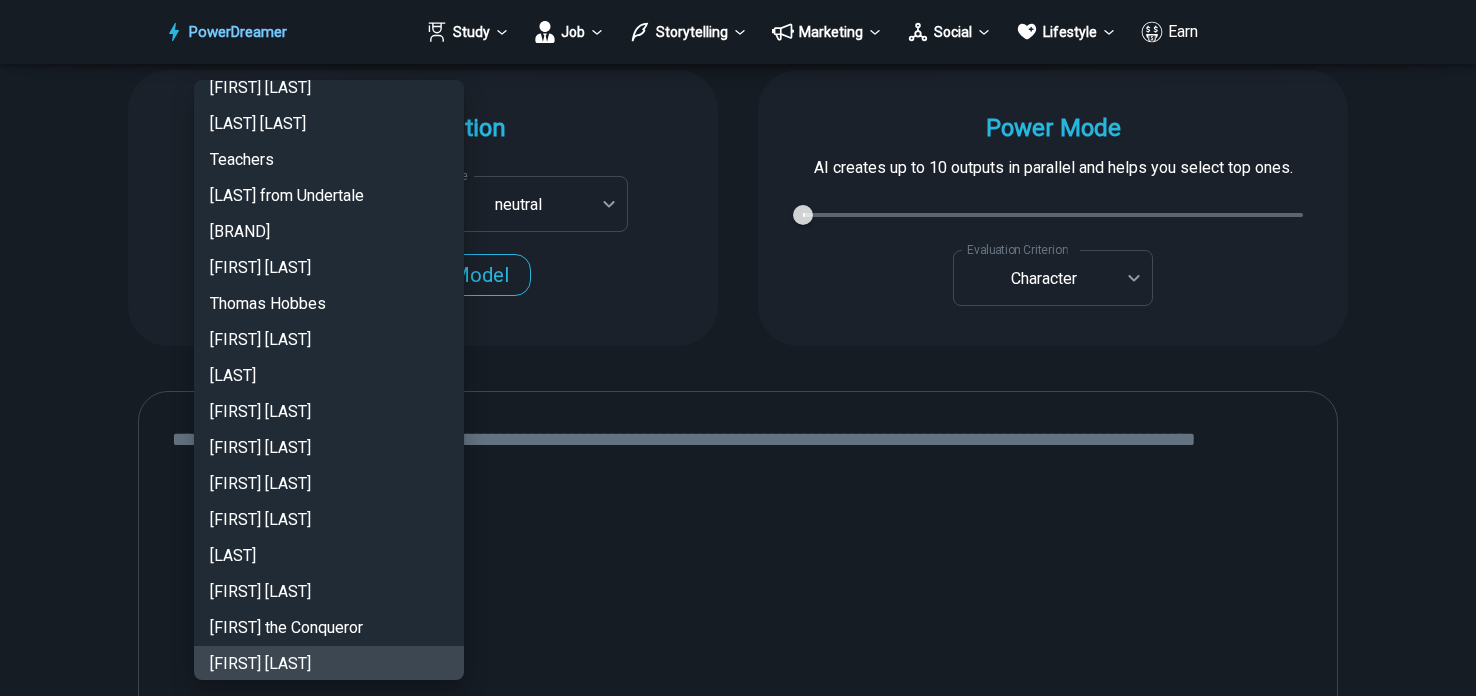 type 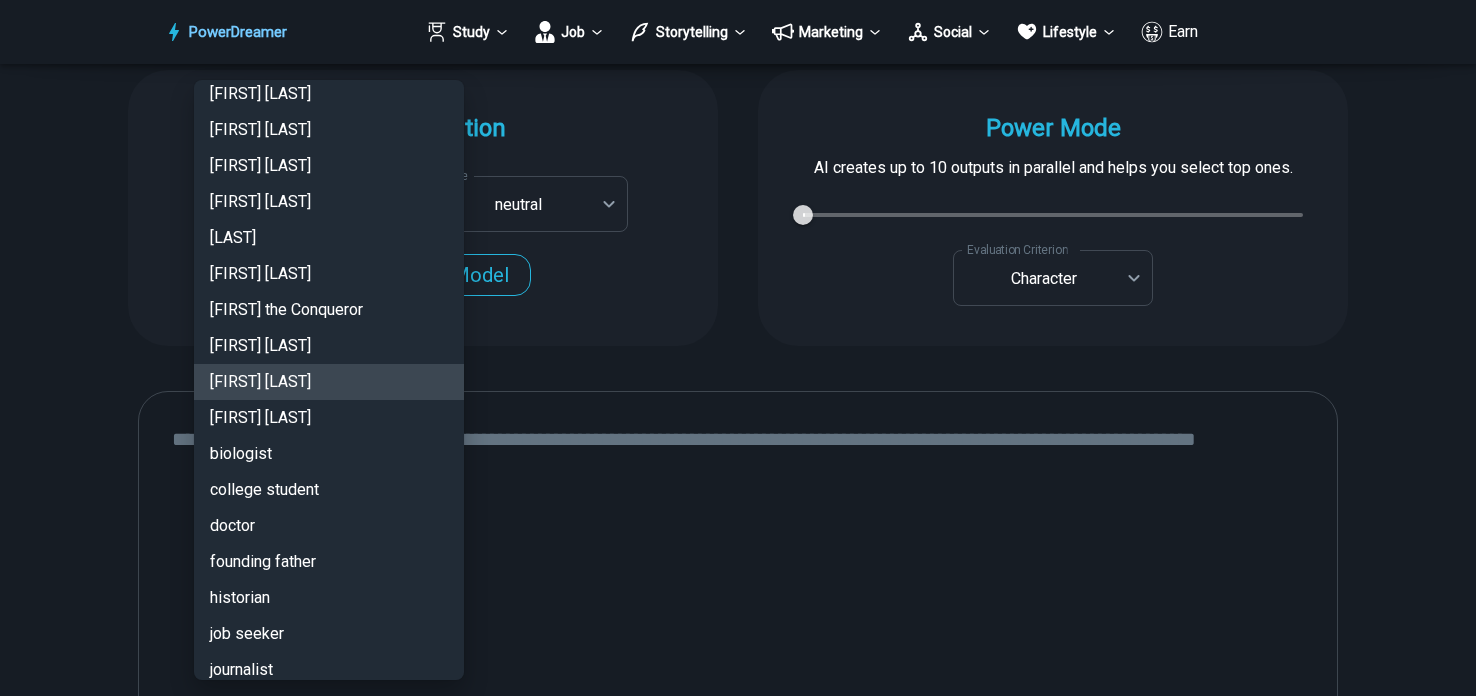 type 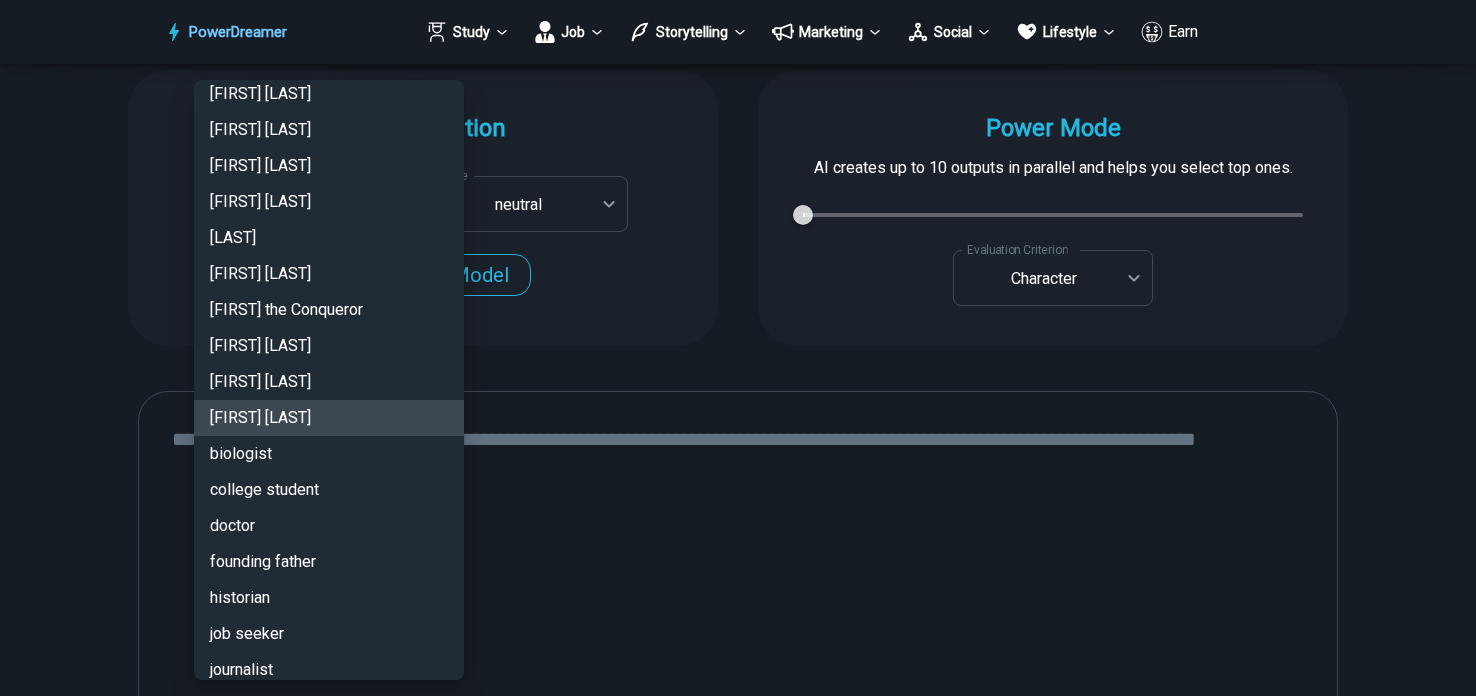 type 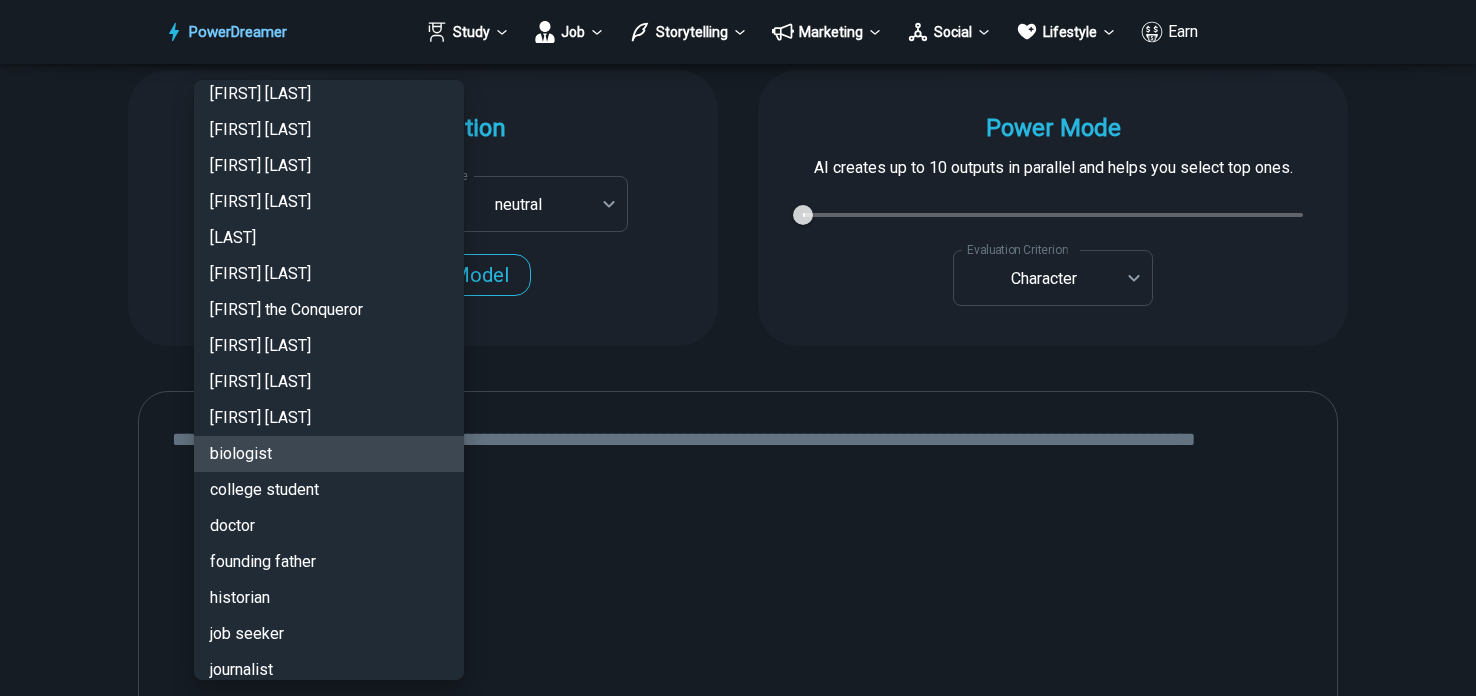 type 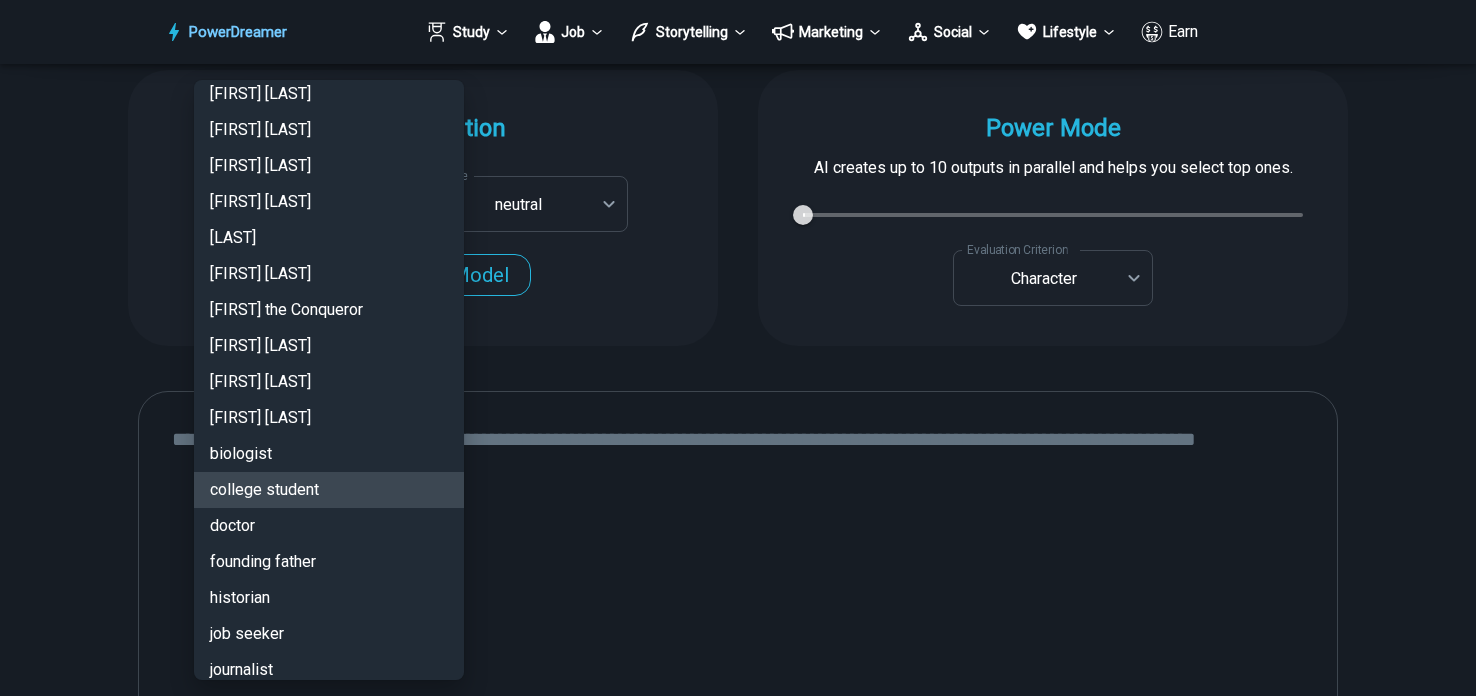 type 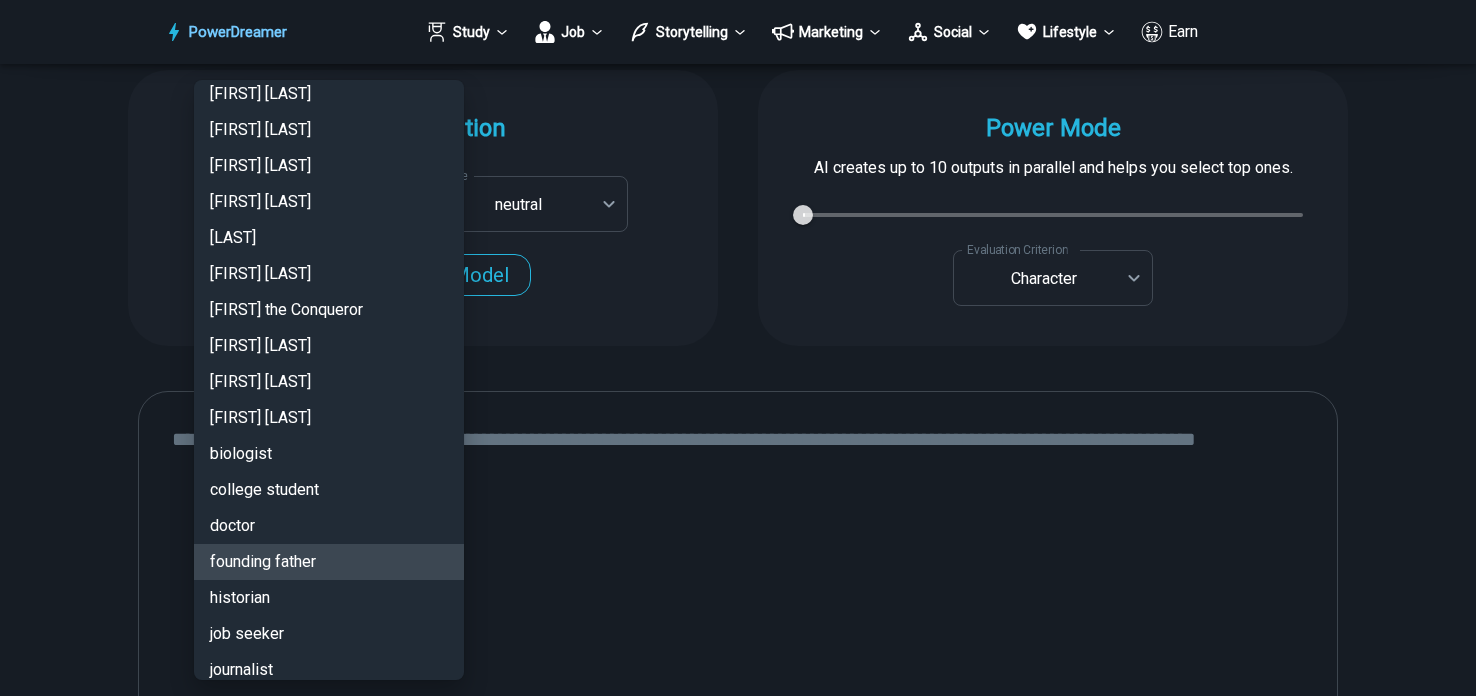 type 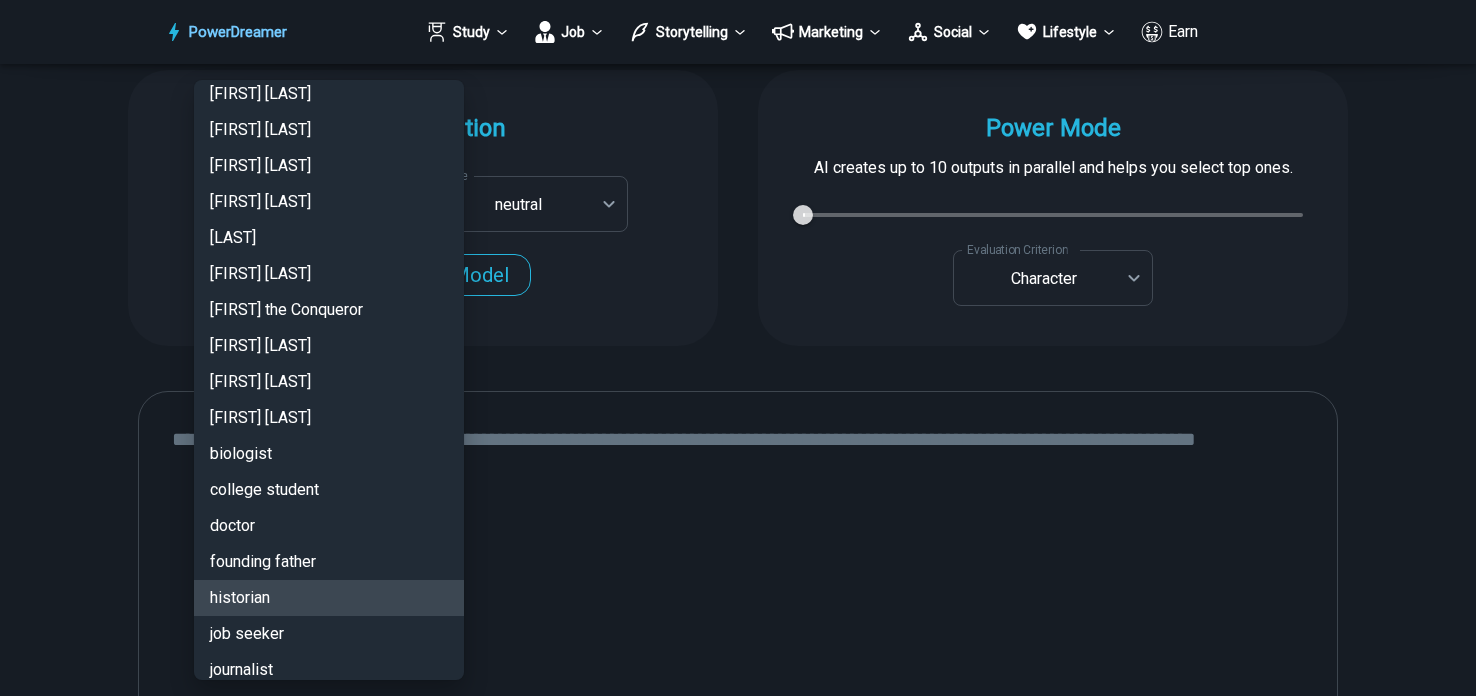 type 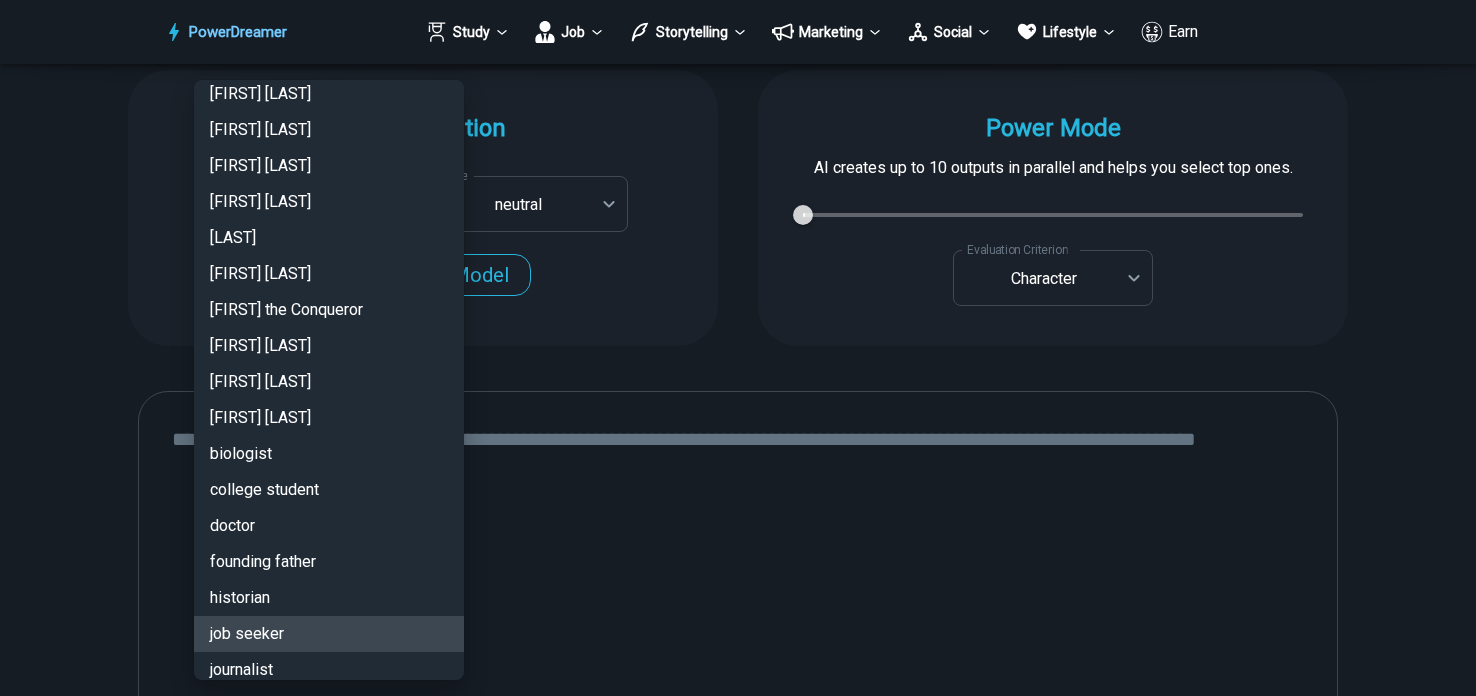 type 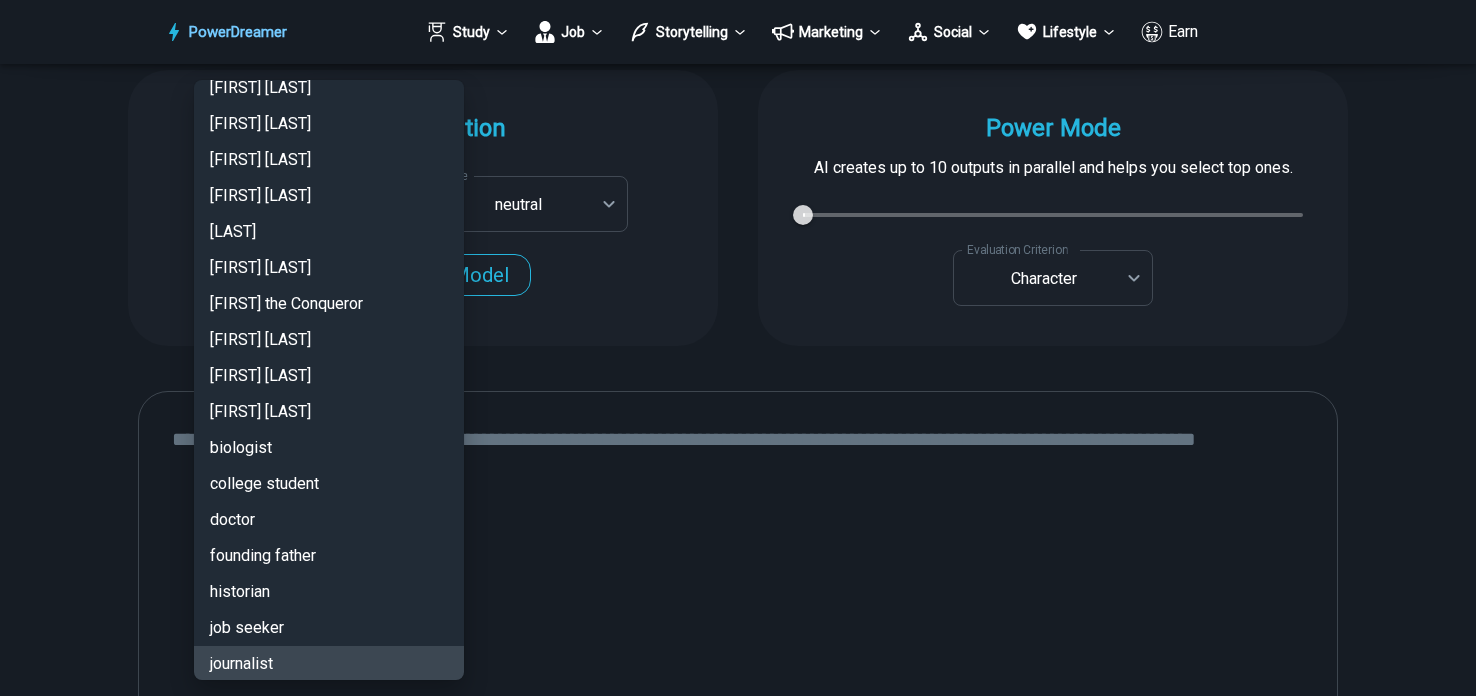 type 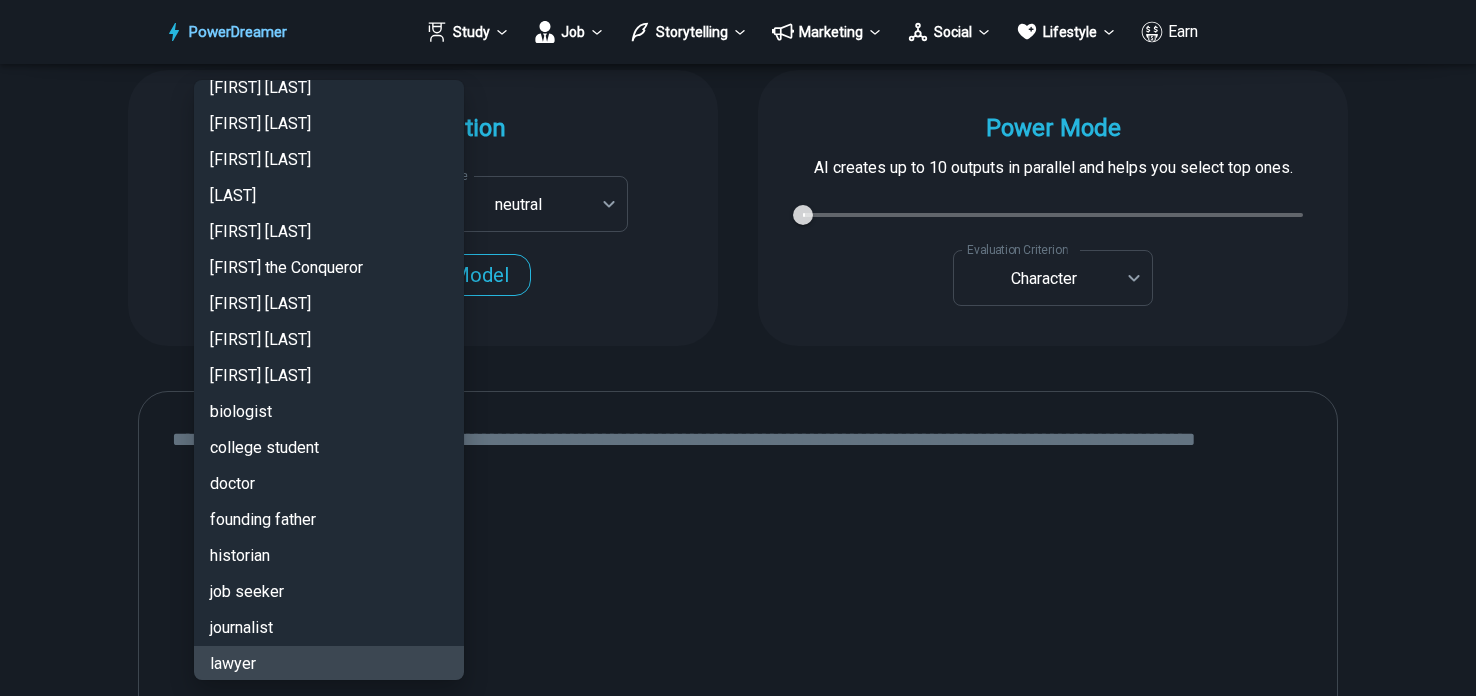 type 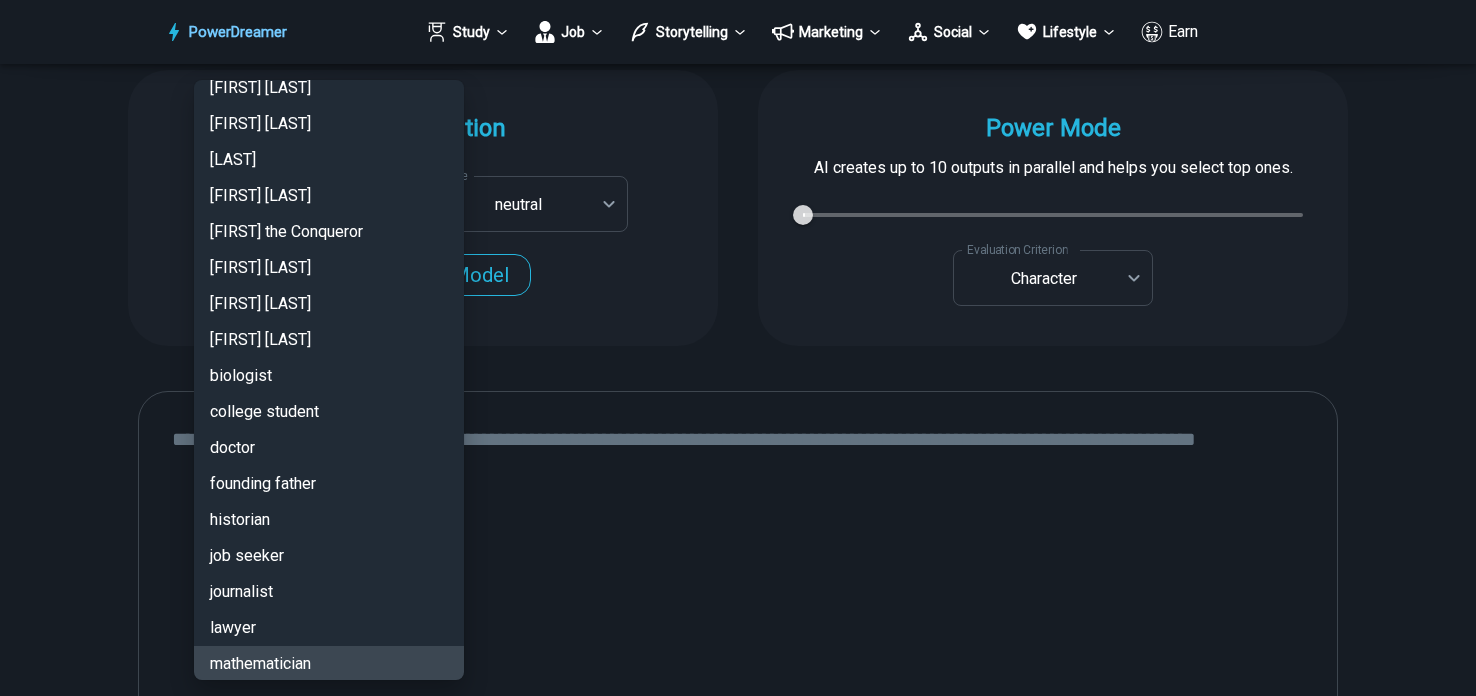 type 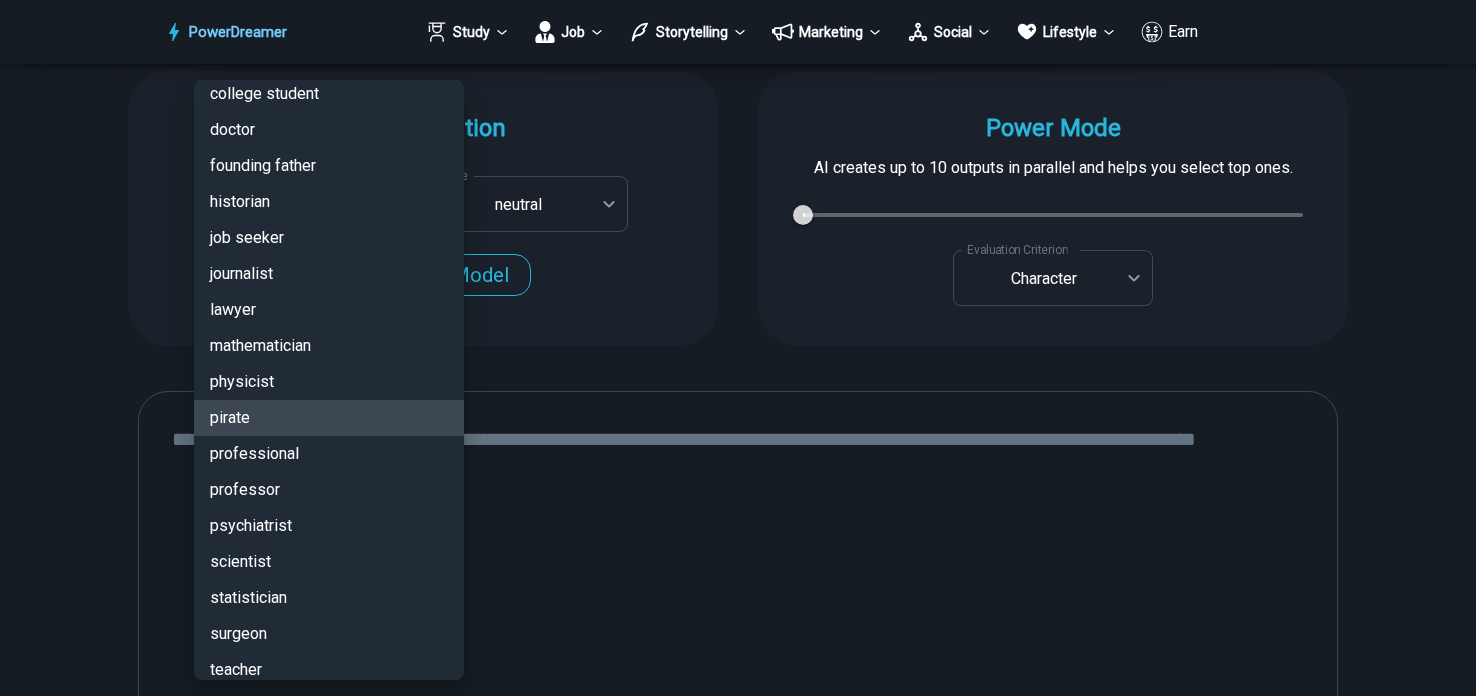 type 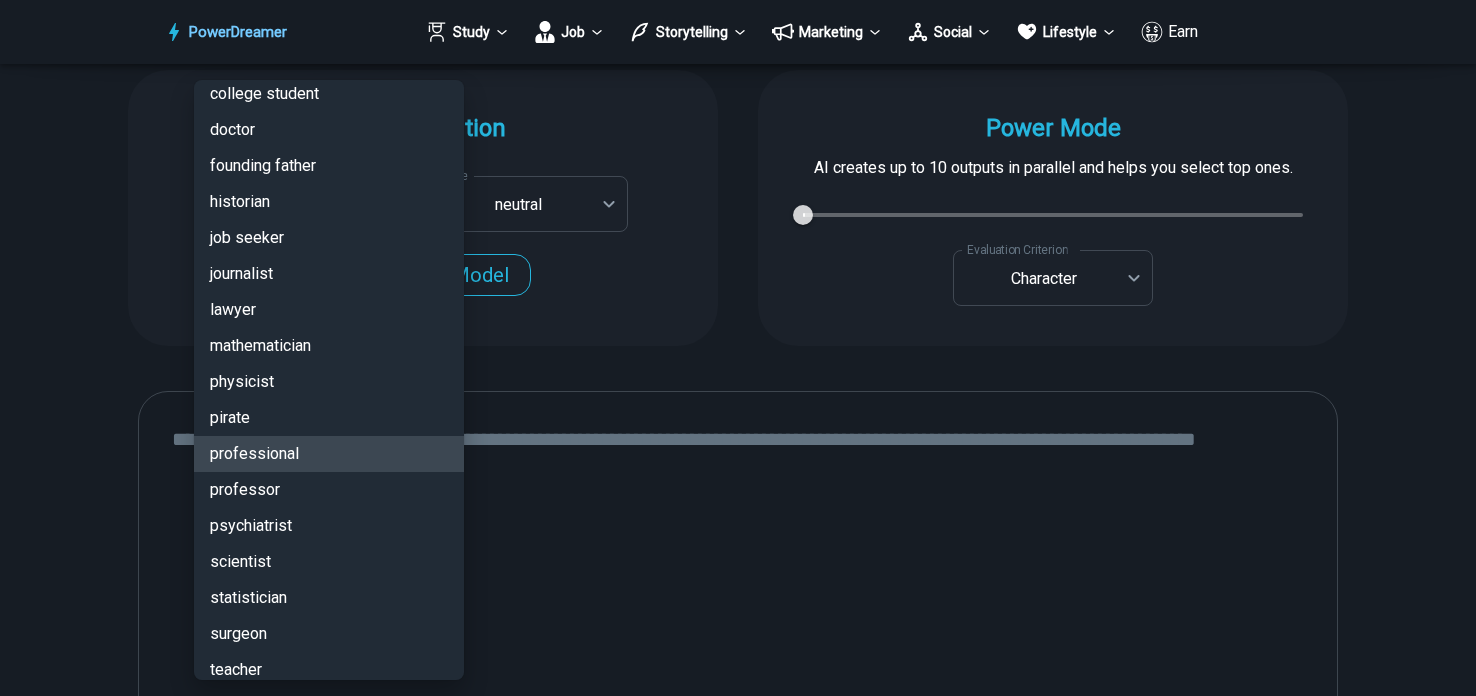 type 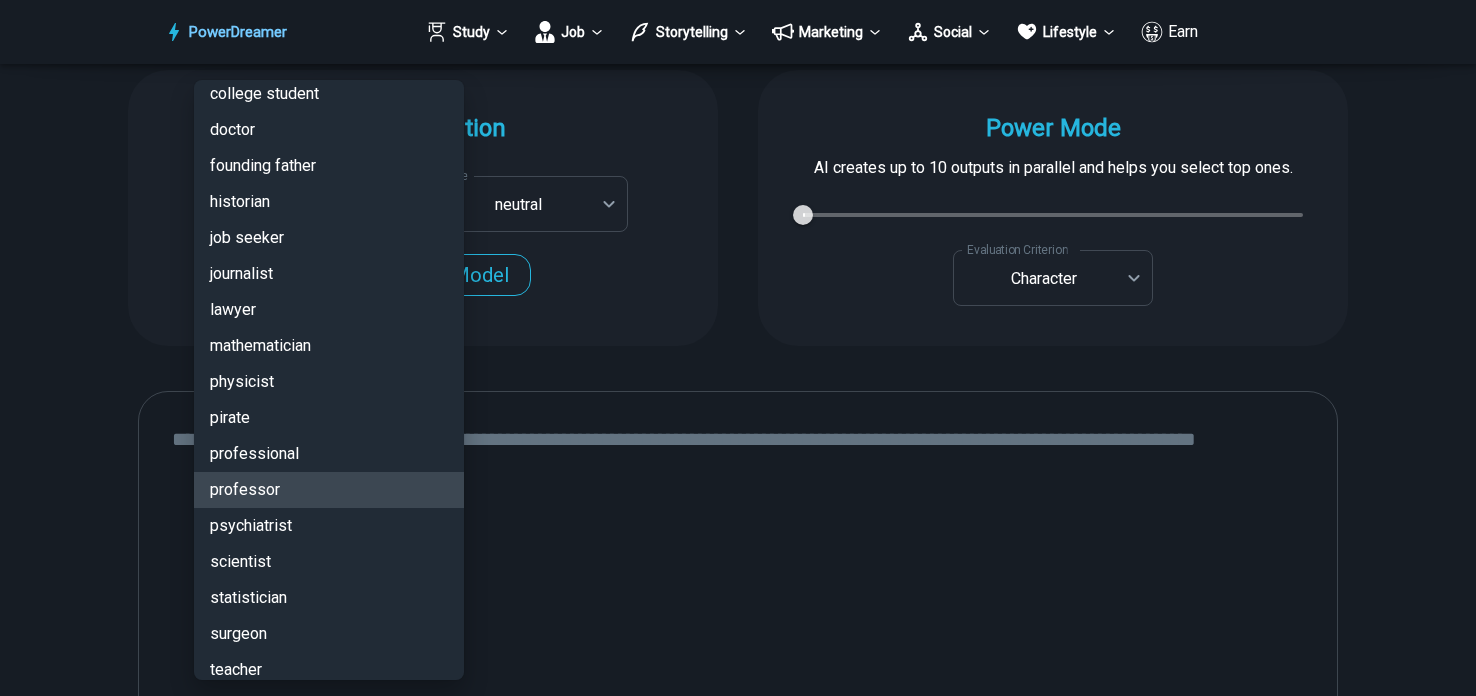 type 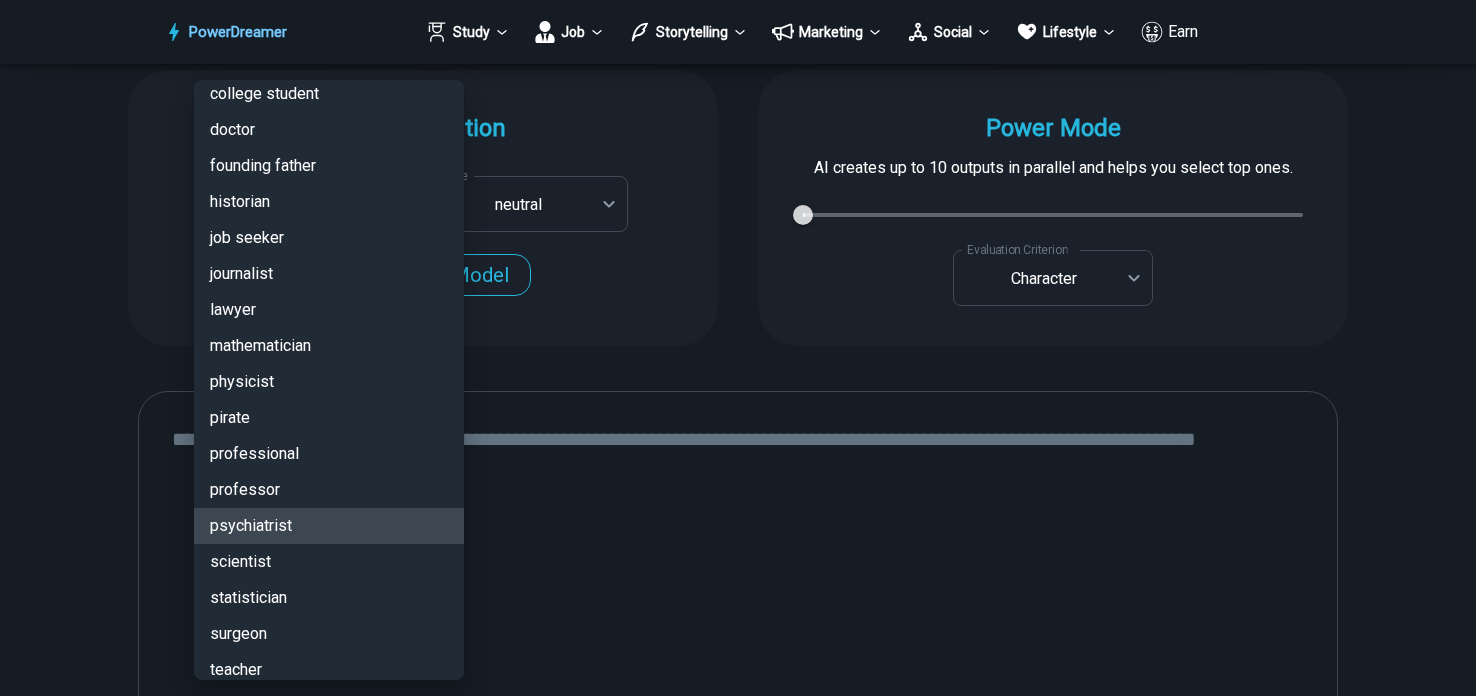 type 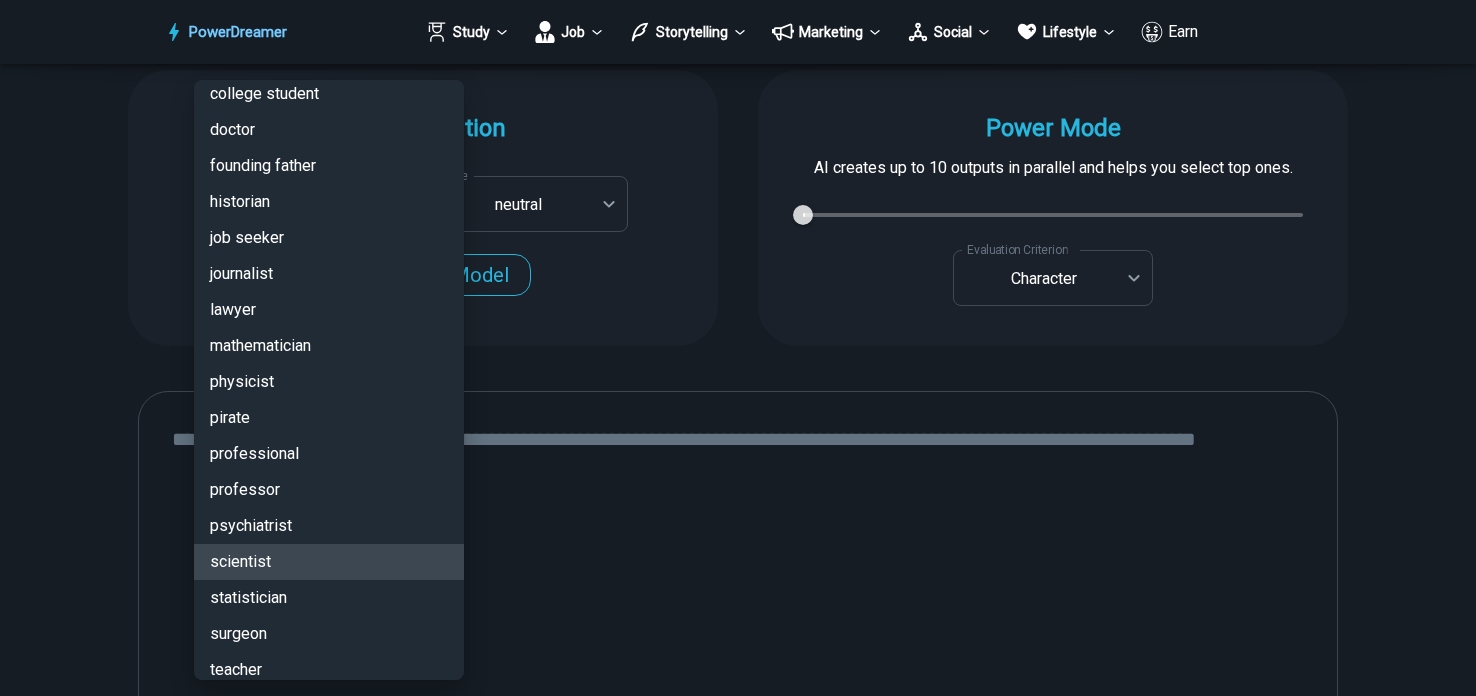 type 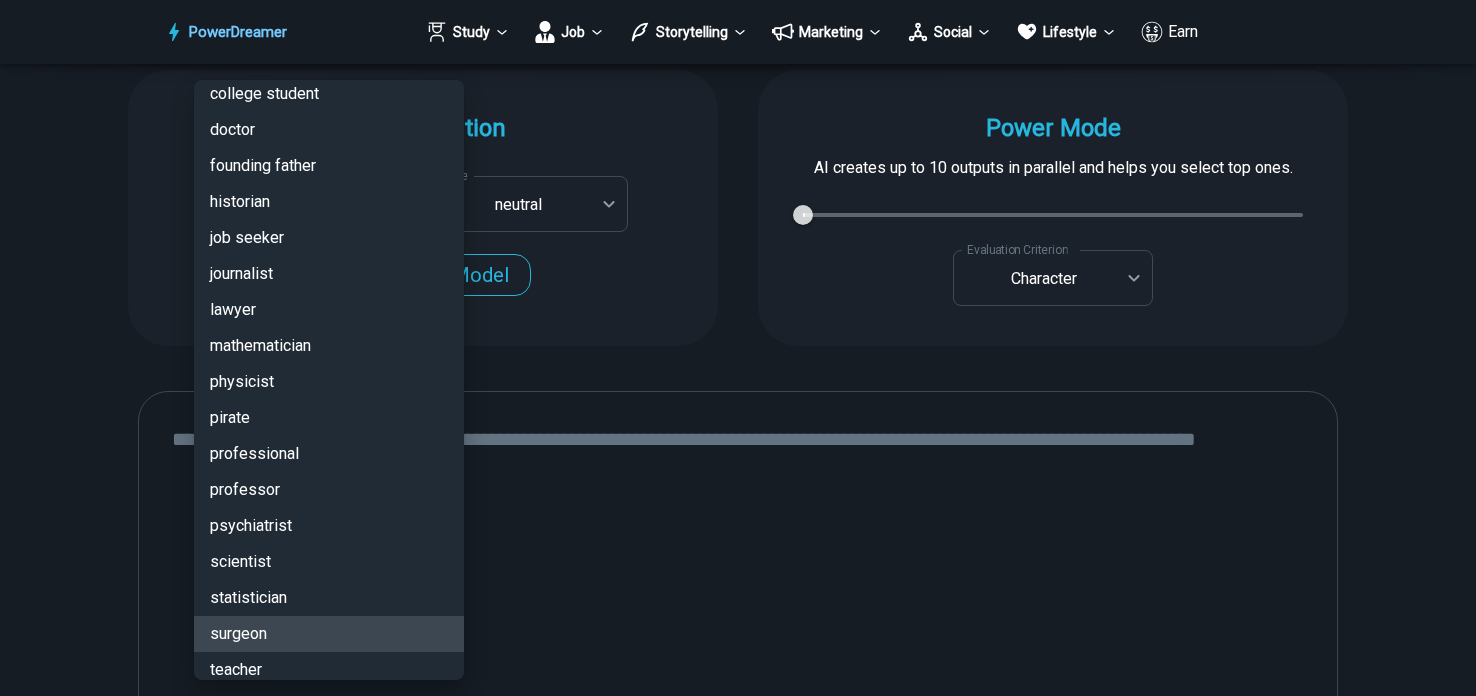 type 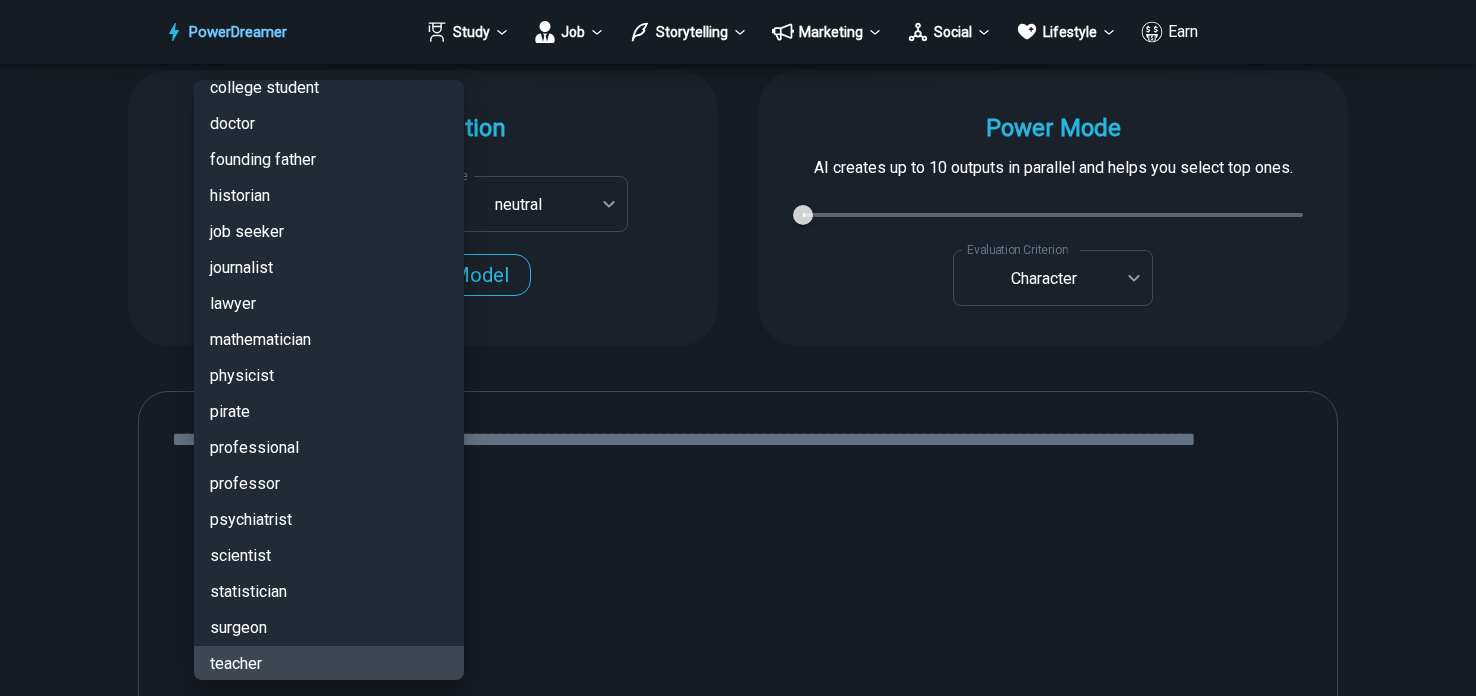 type 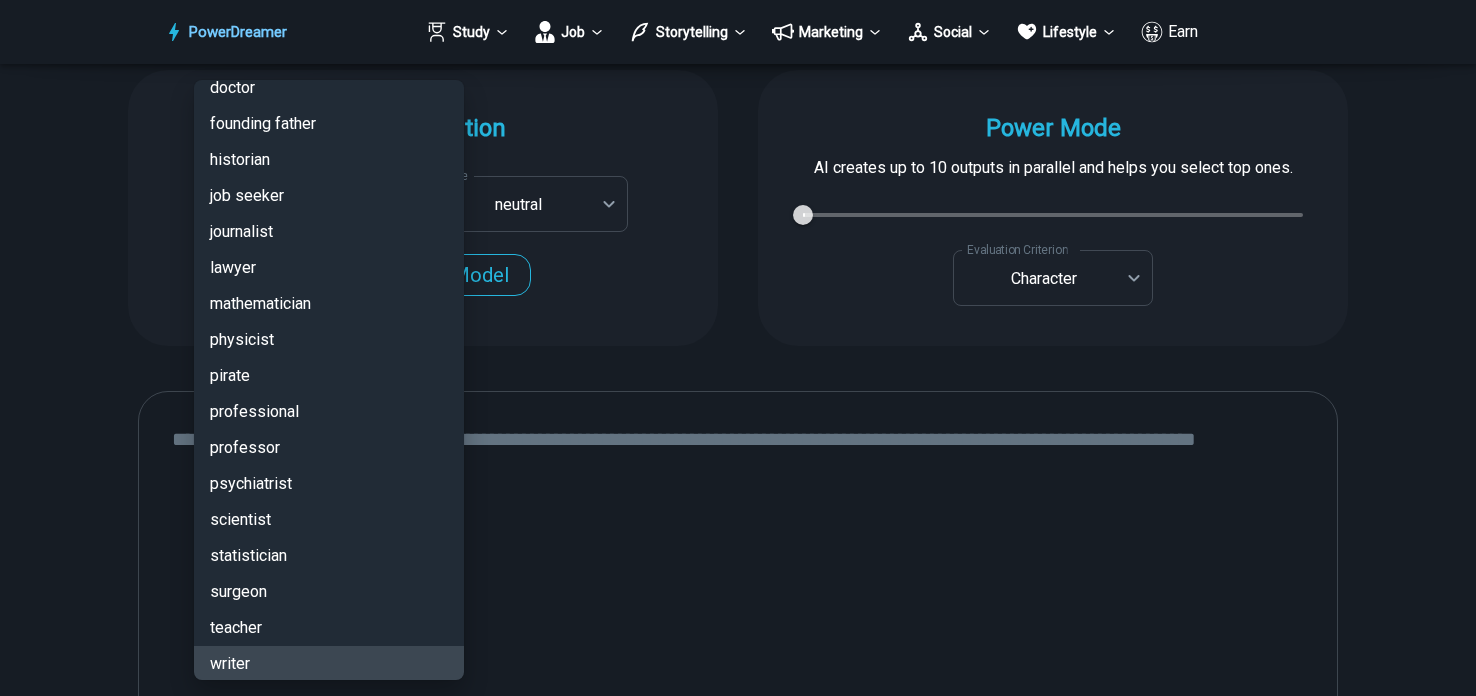 type 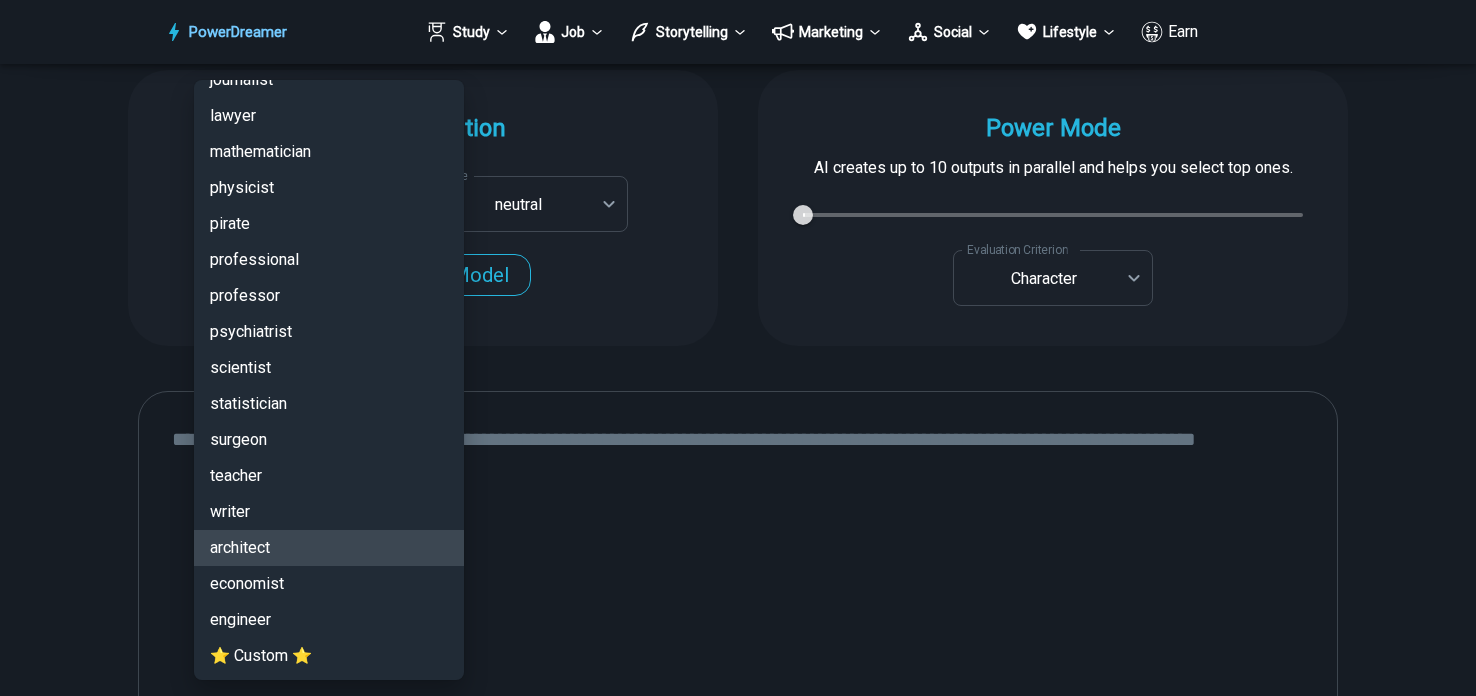 type 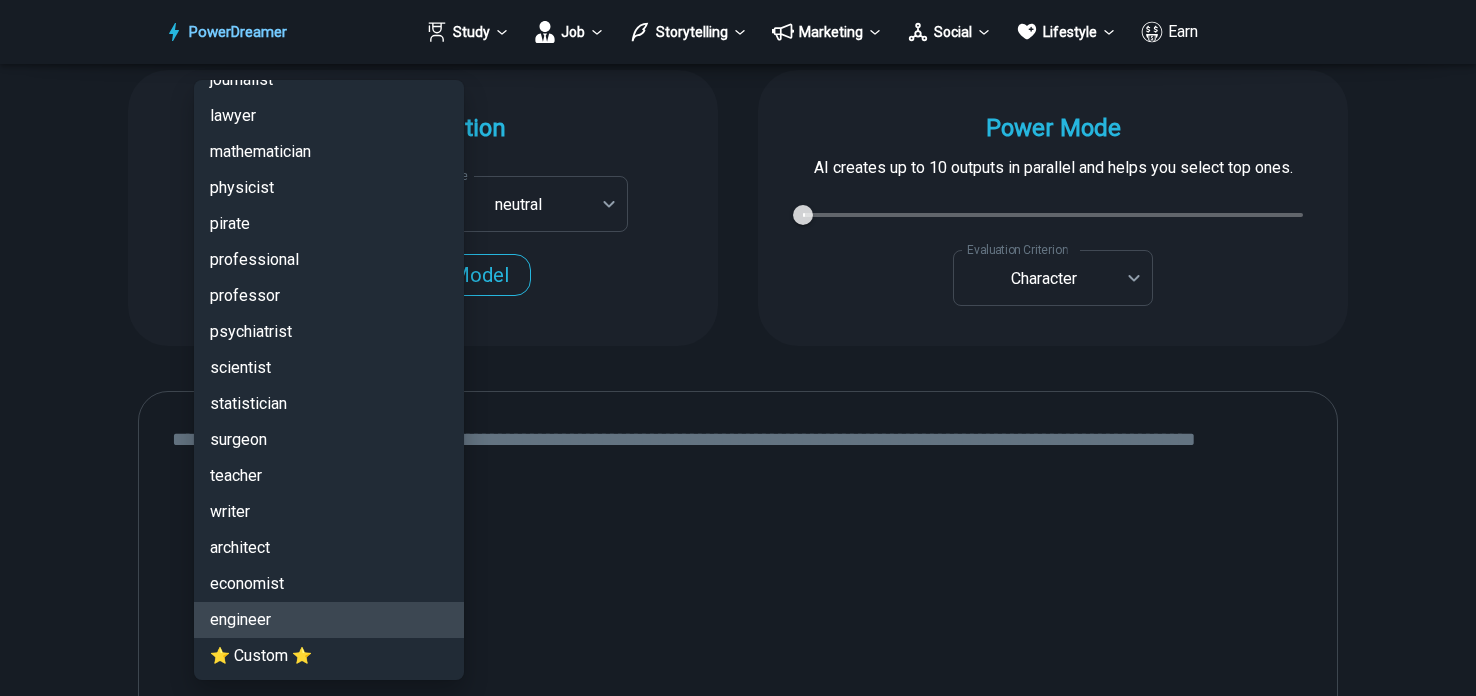 type 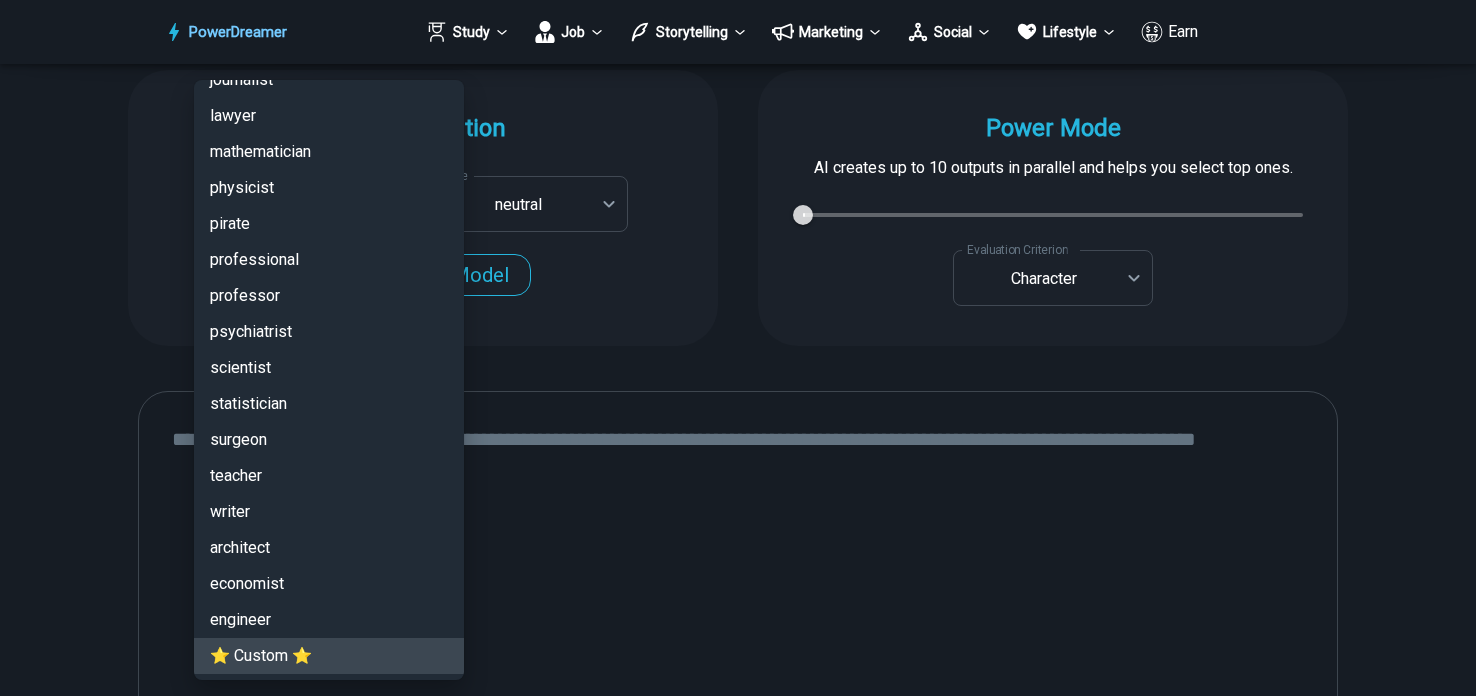 type 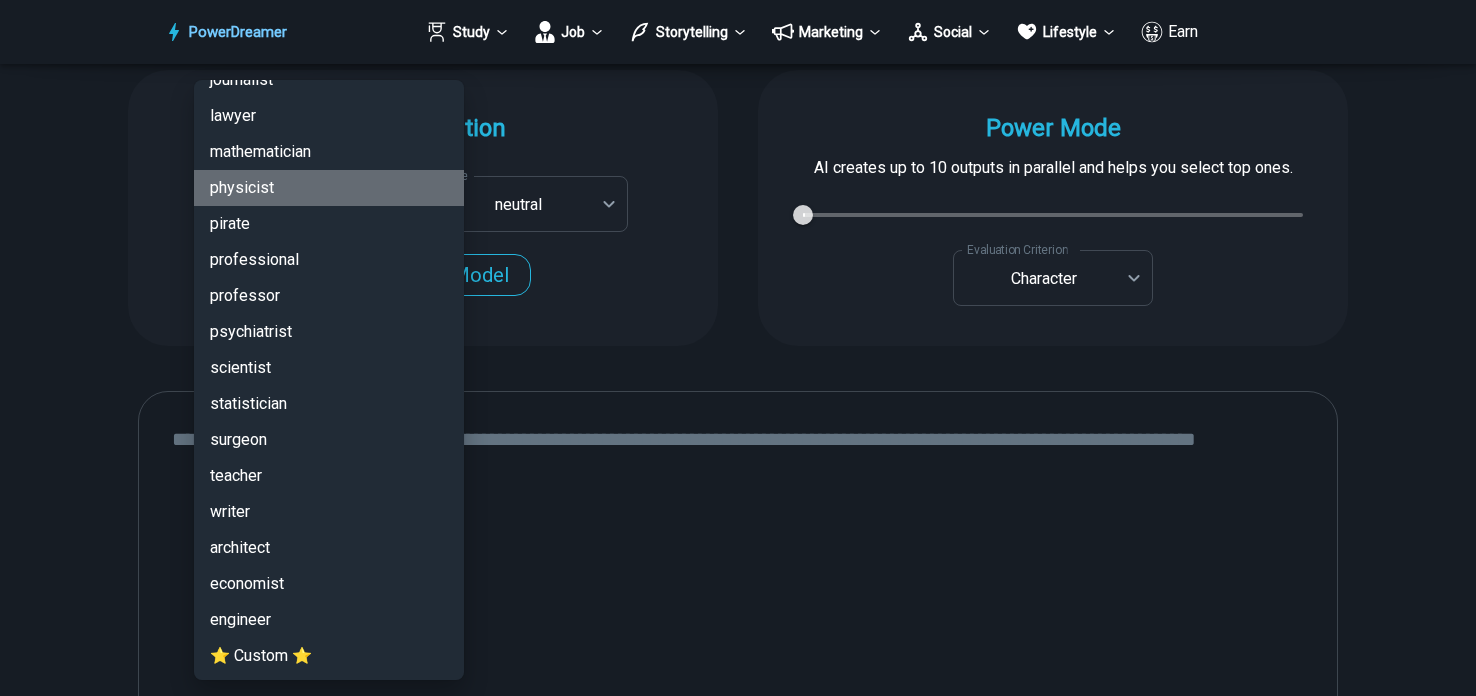 click on "physicist" at bounding box center (329, 188) 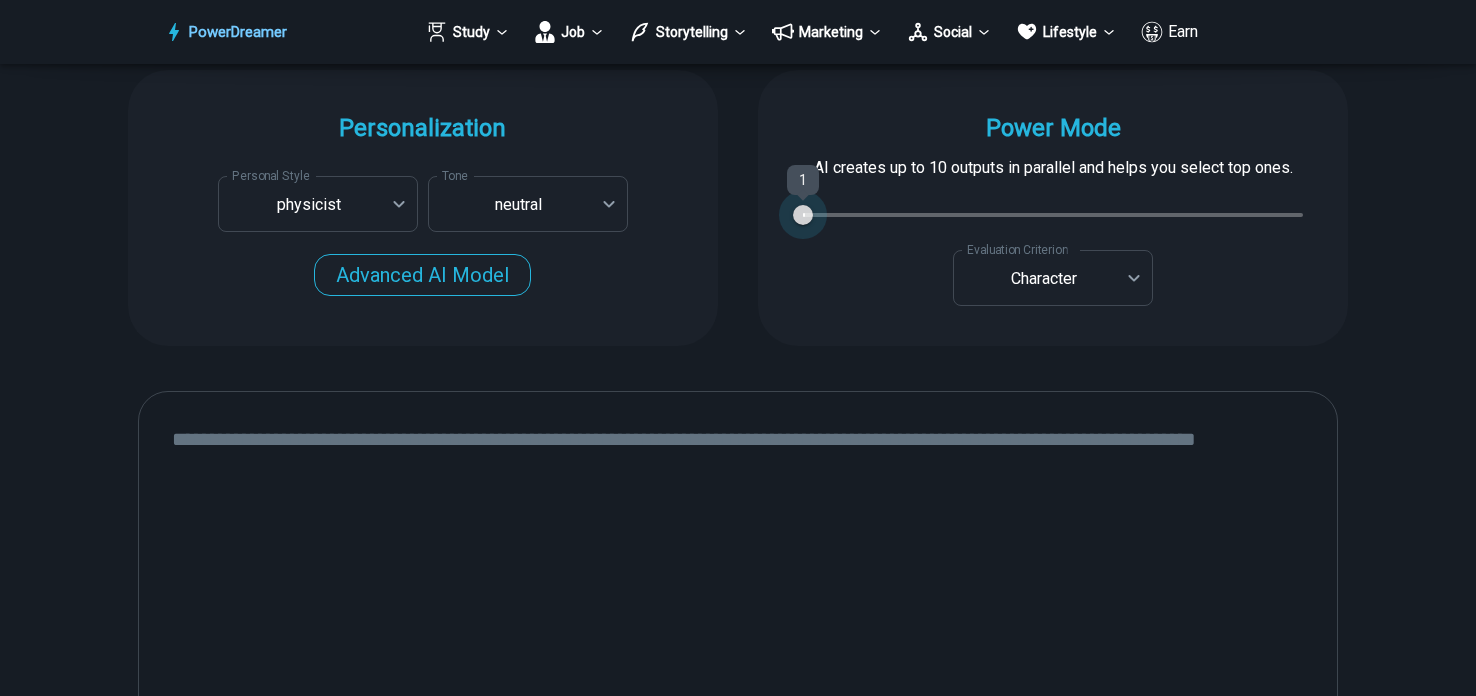 drag, startPoint x: 820, startPoint y: 213, endPoint x: 838, endPoint y: 209, distance: 18.439089 